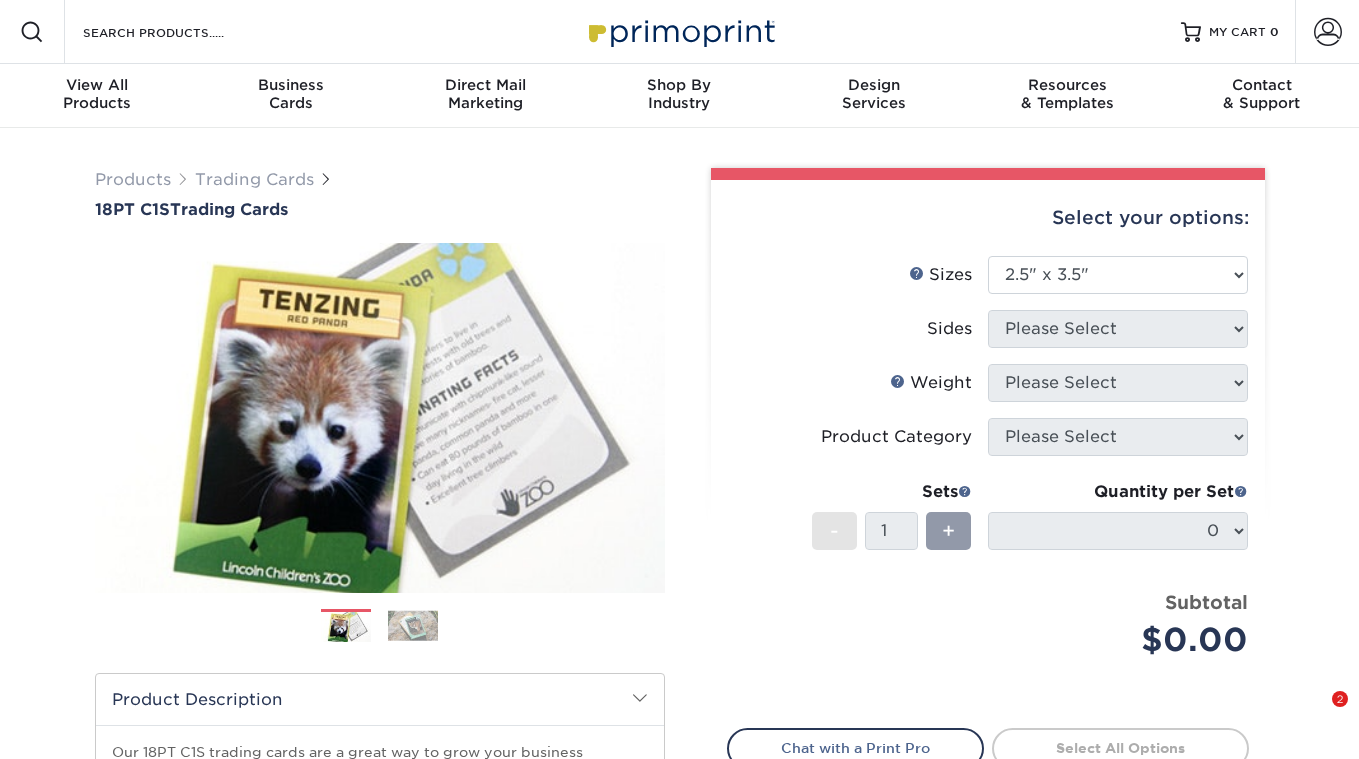 select on "2.50x3.50" 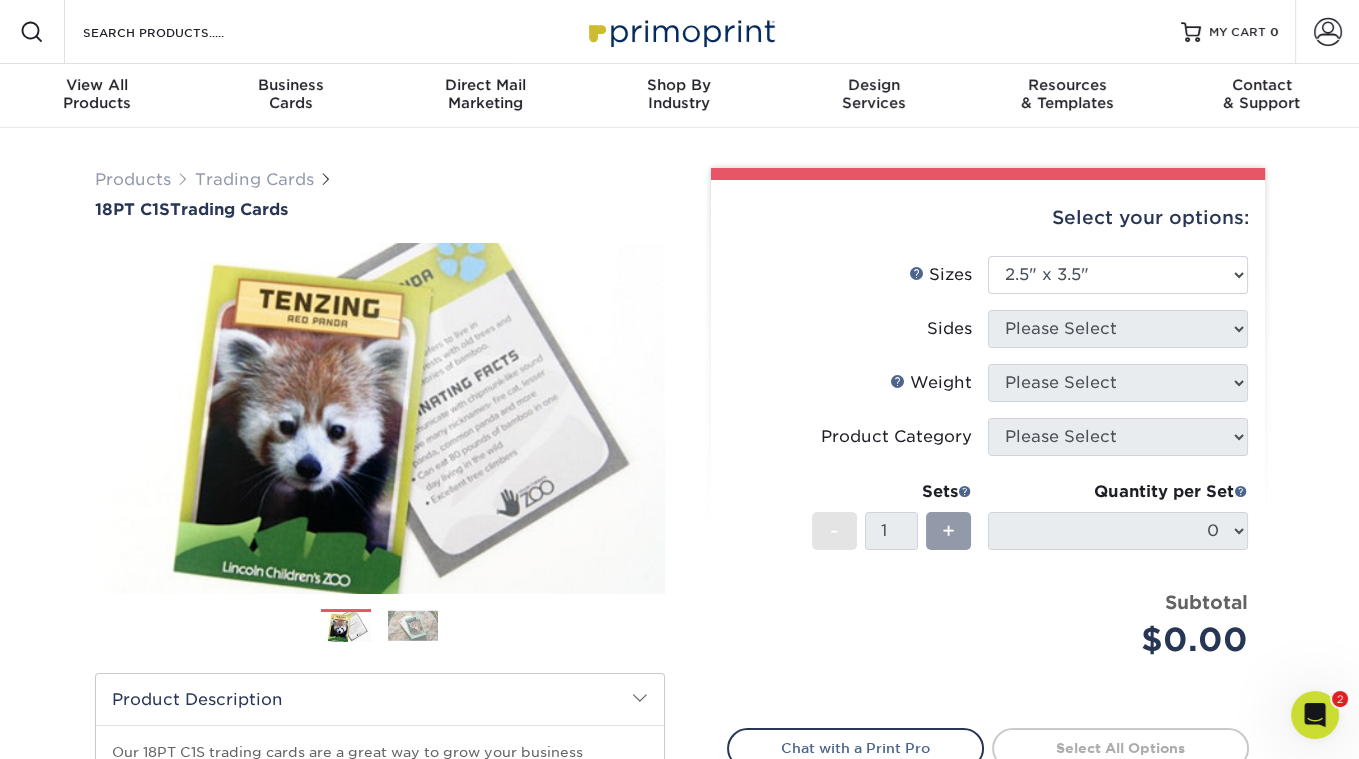 scroll, scrollTop: 0, scrollLeft: 0, axis: both 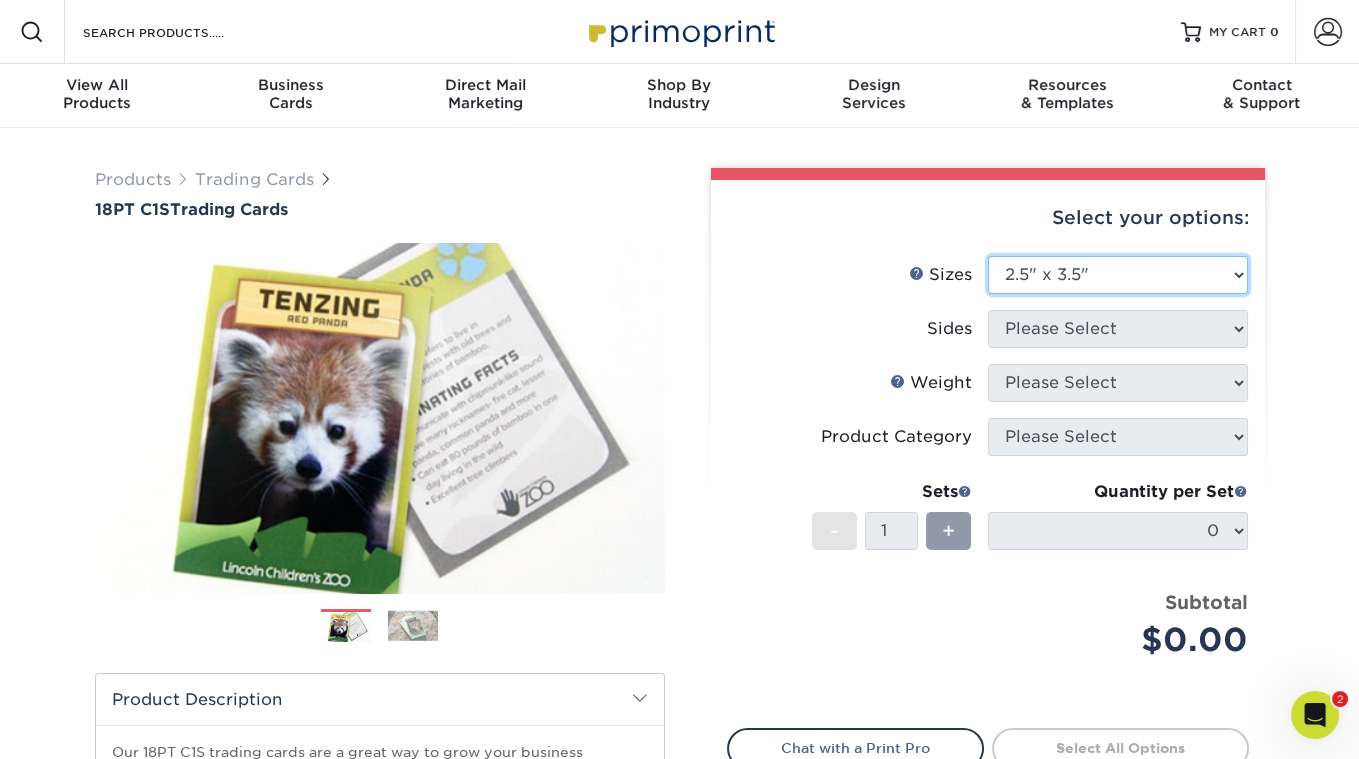click on "Please Select
2.5" x 3.5"" at bounding box center [1118, 275] 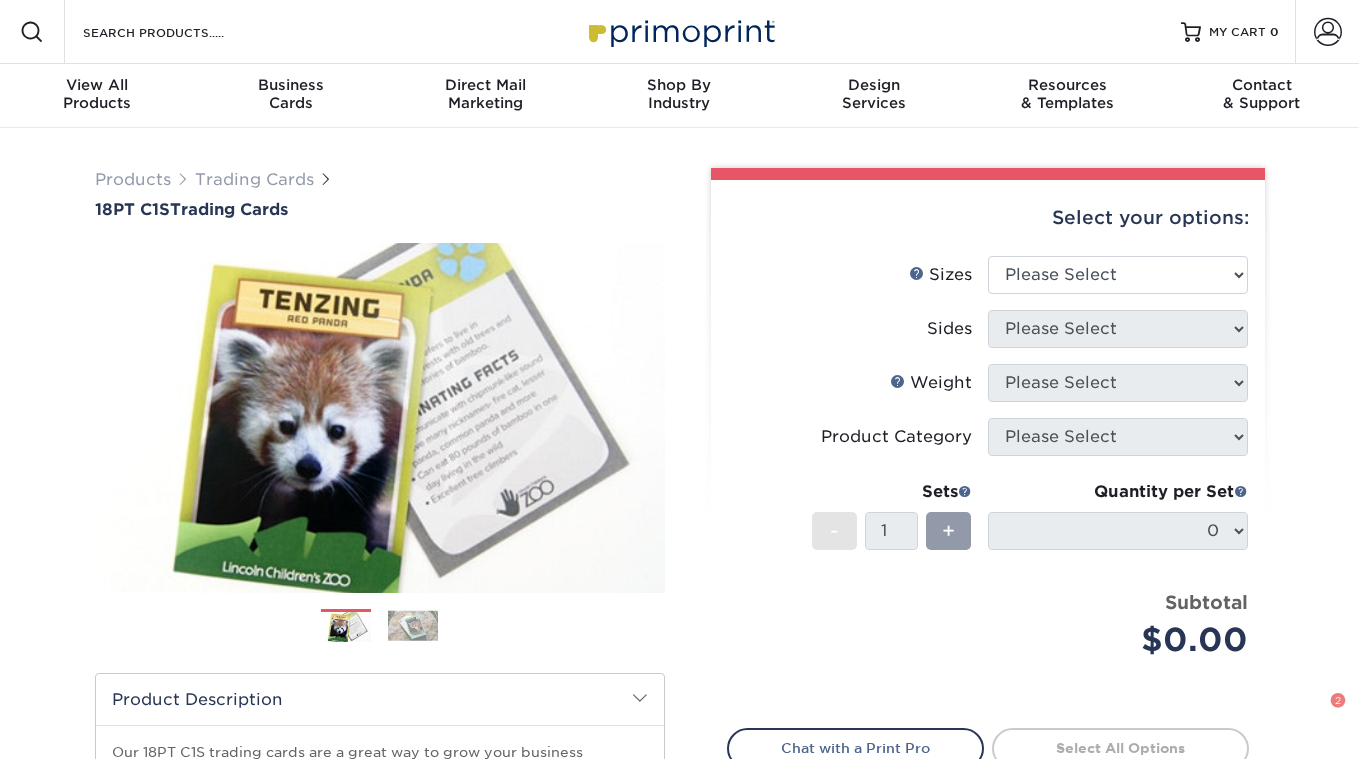 scroll, scrollTop: 0, scrollLeft: 0, axis: both 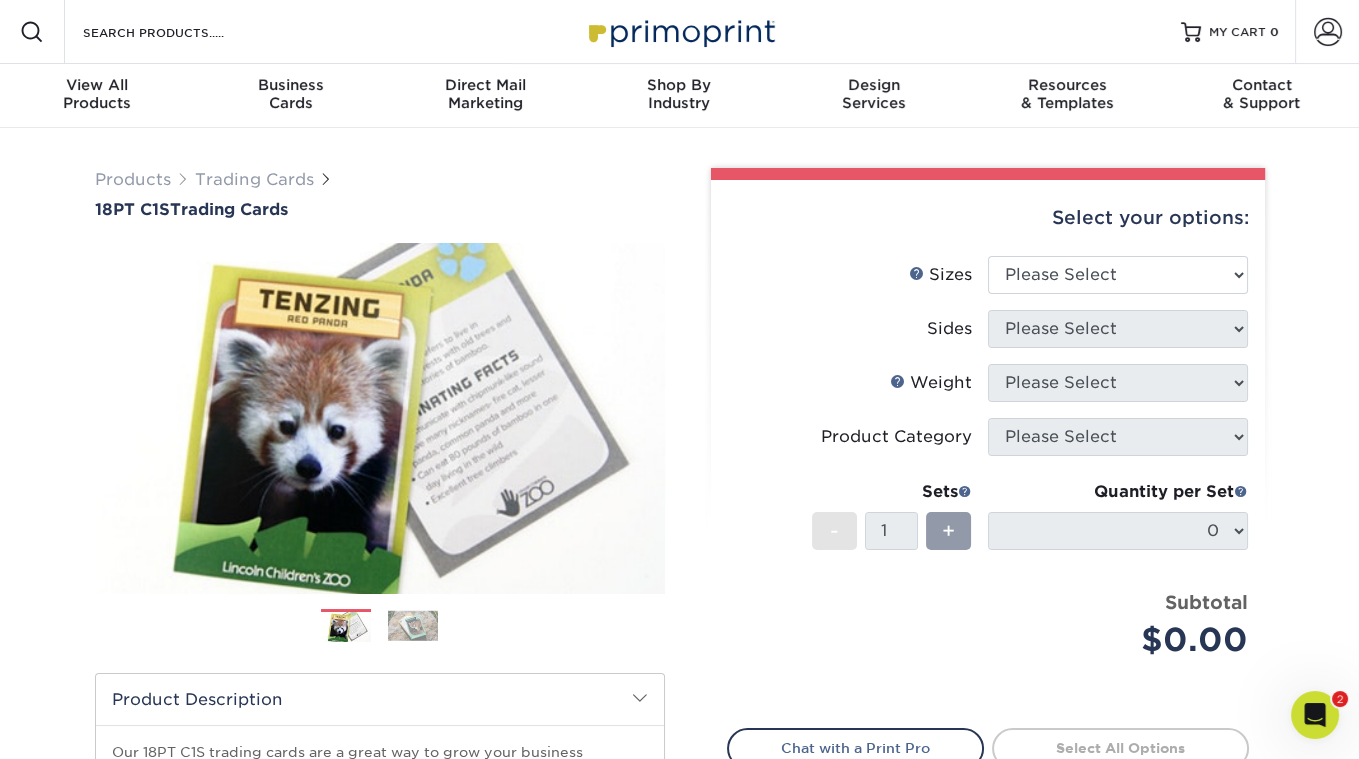 click on "Sizes Help Sizes
Please Select
2.5" x 3.5"" at bounding box center [988, 283] 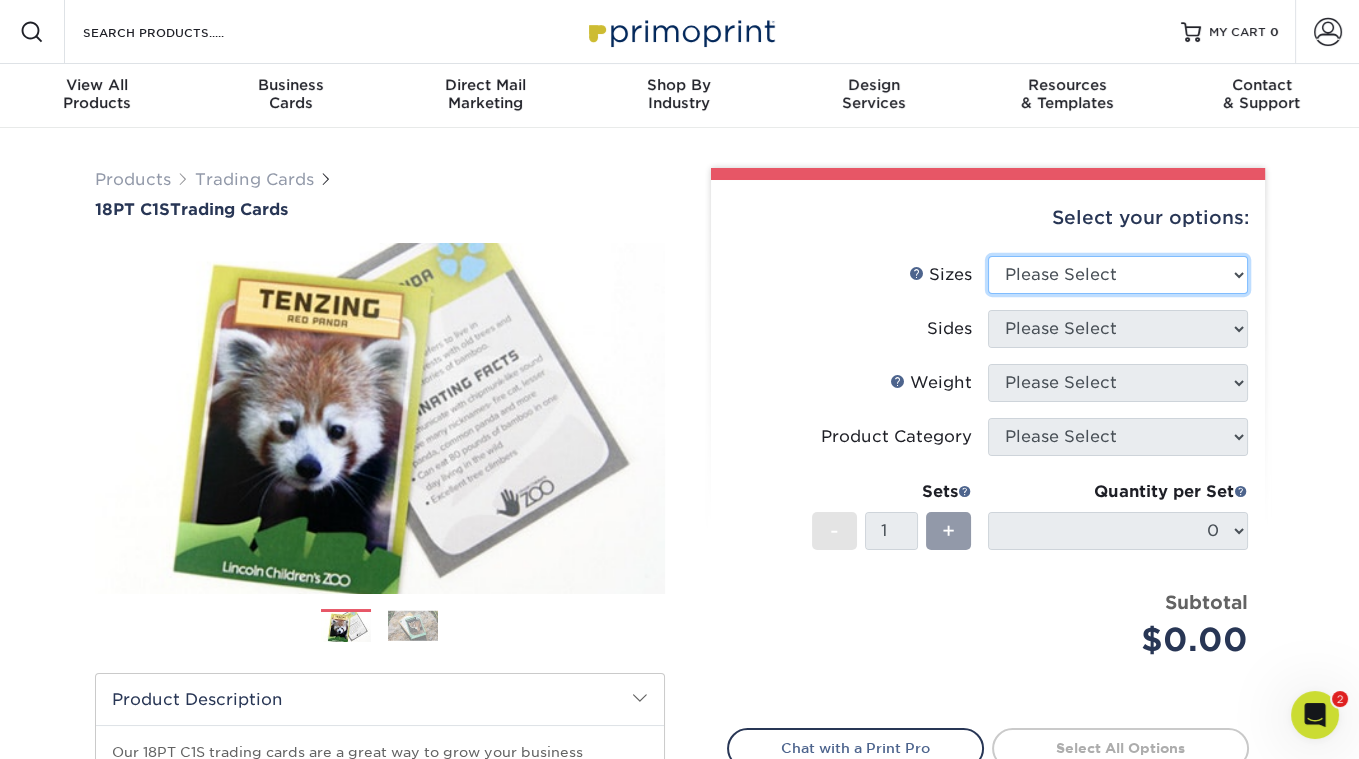 click on "Please Select
2.5" x 3.5"" at bounding box center (1118, 275) 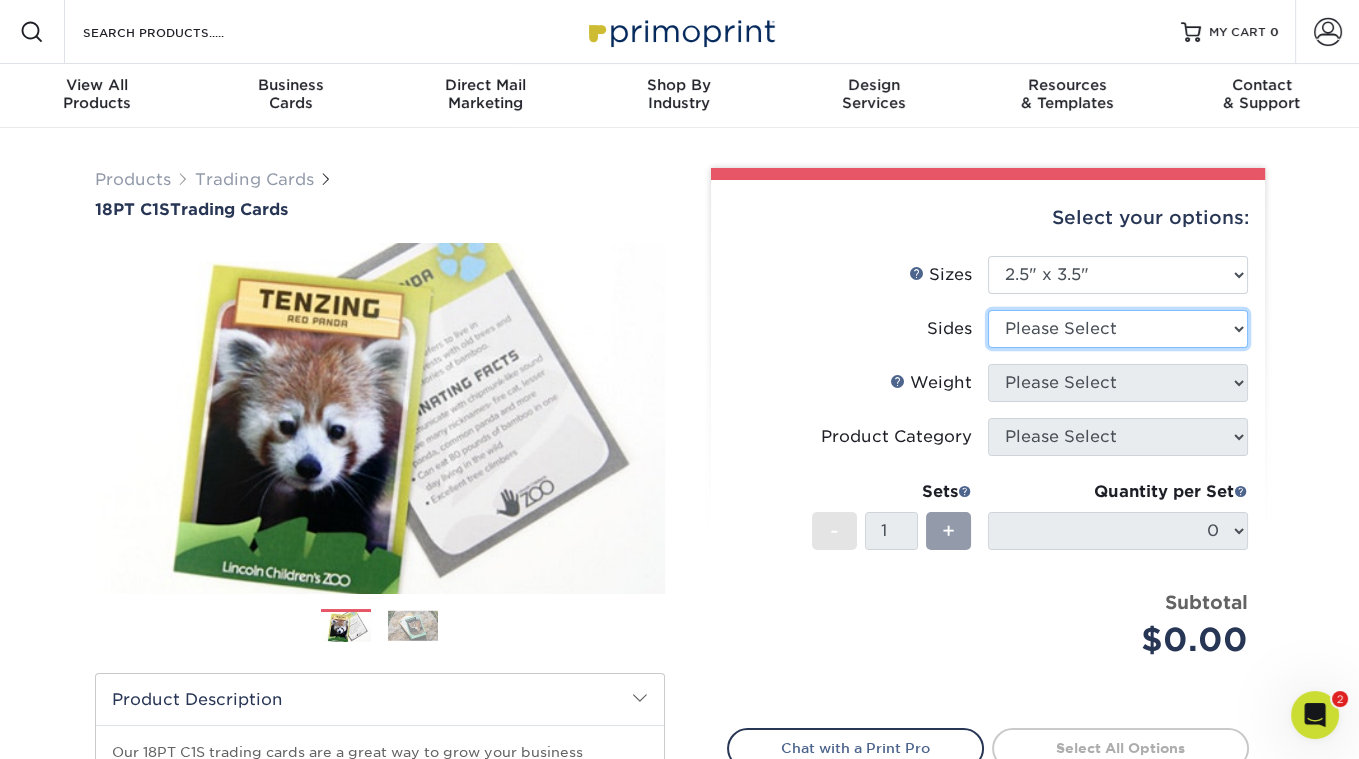 click on "Please Select Print Both Sides Print Front Only" at bounding box center [1118, 329] 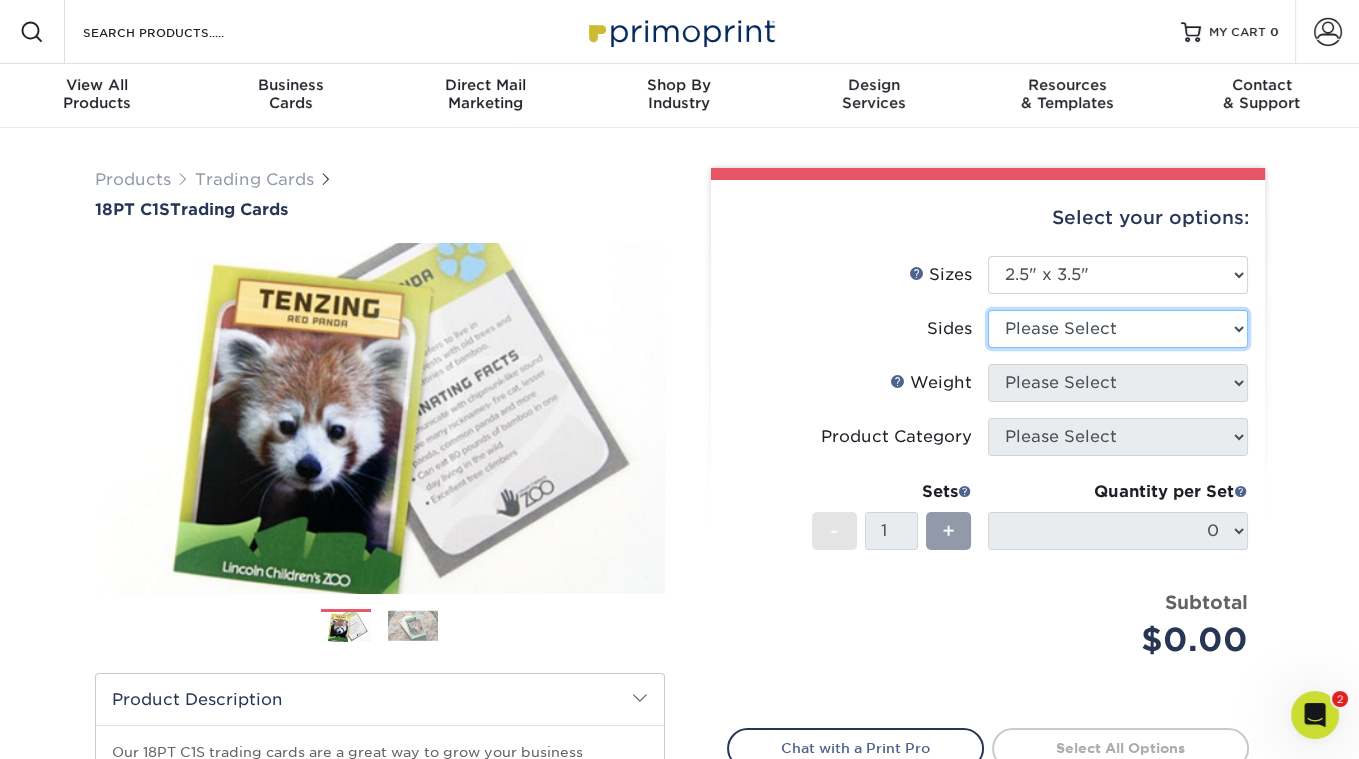 select on "13abbda7-1d64-4f25-8bb2-c179b224825d" 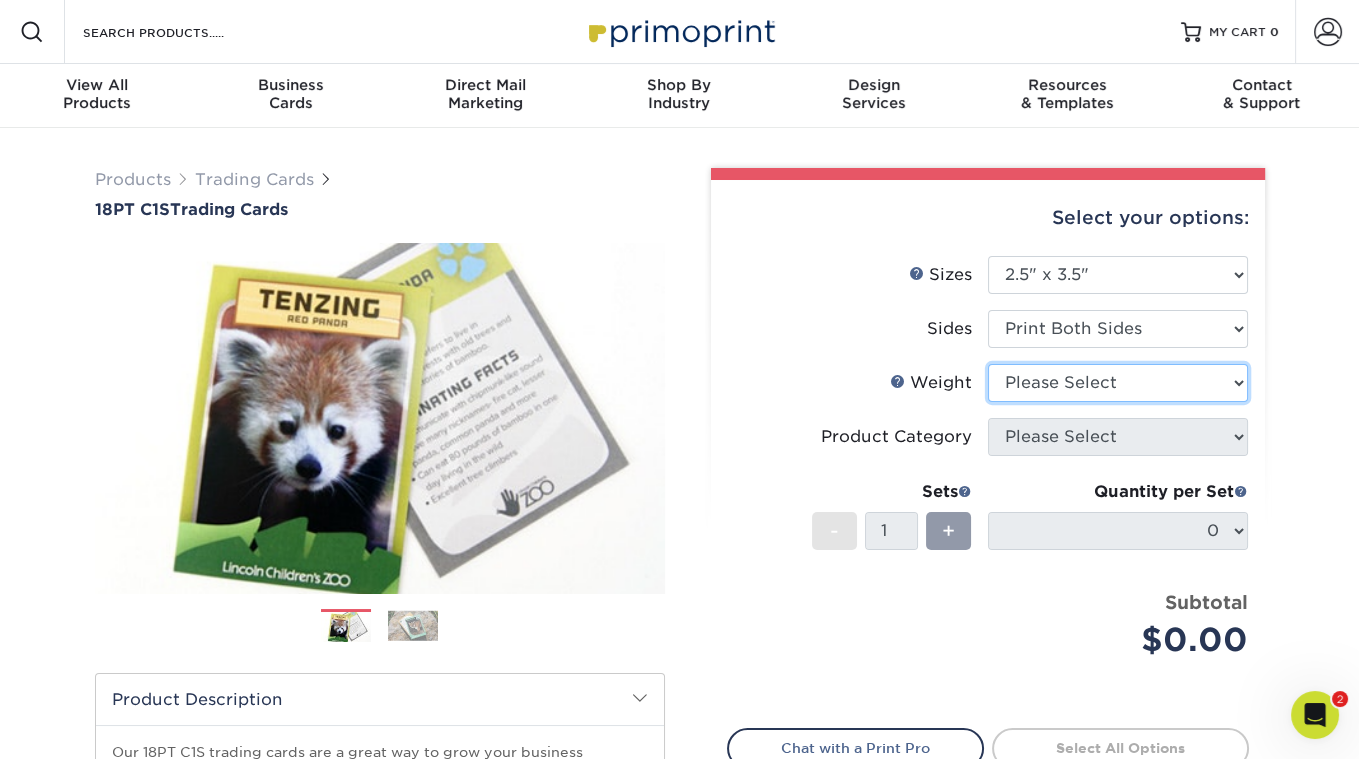 click on "Please Select 18PT C1S" at bounding box center (1118, 383) 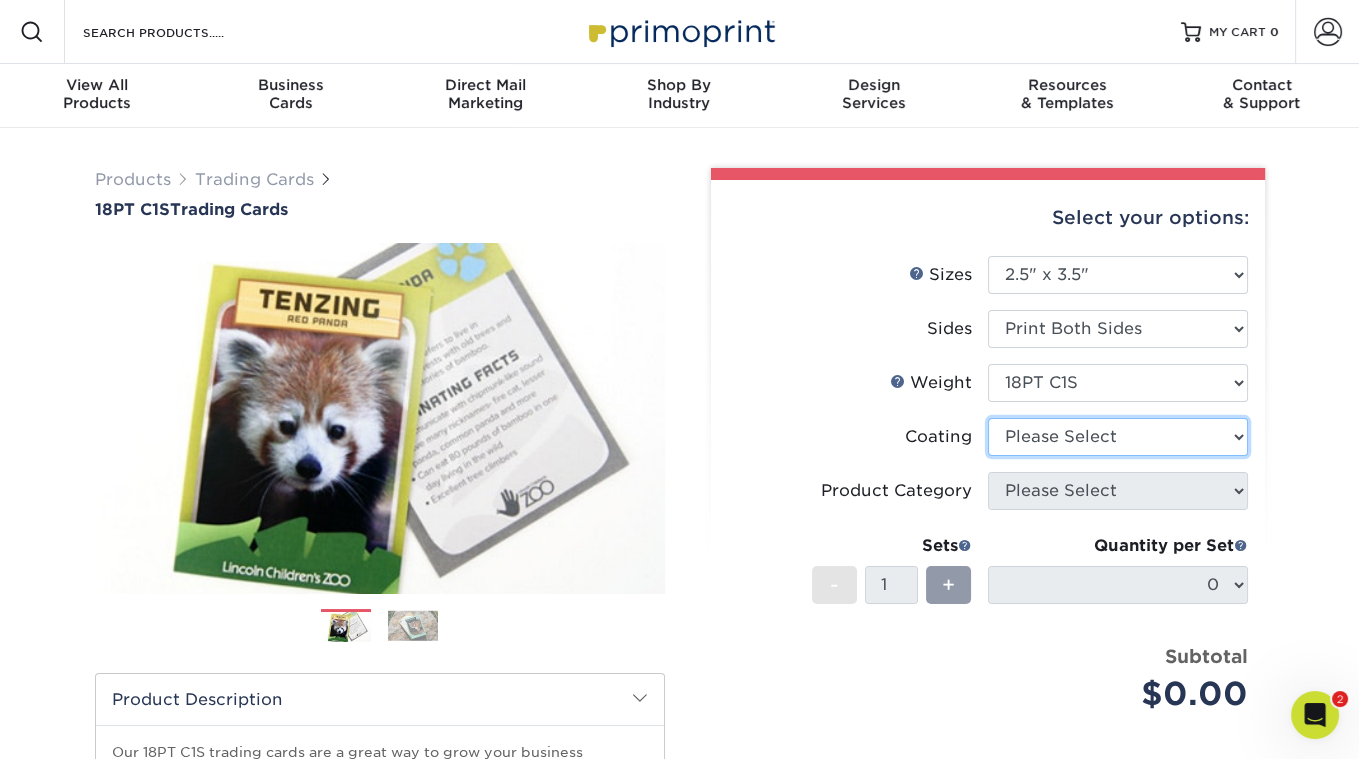 click at bounding box center [1118, 437] 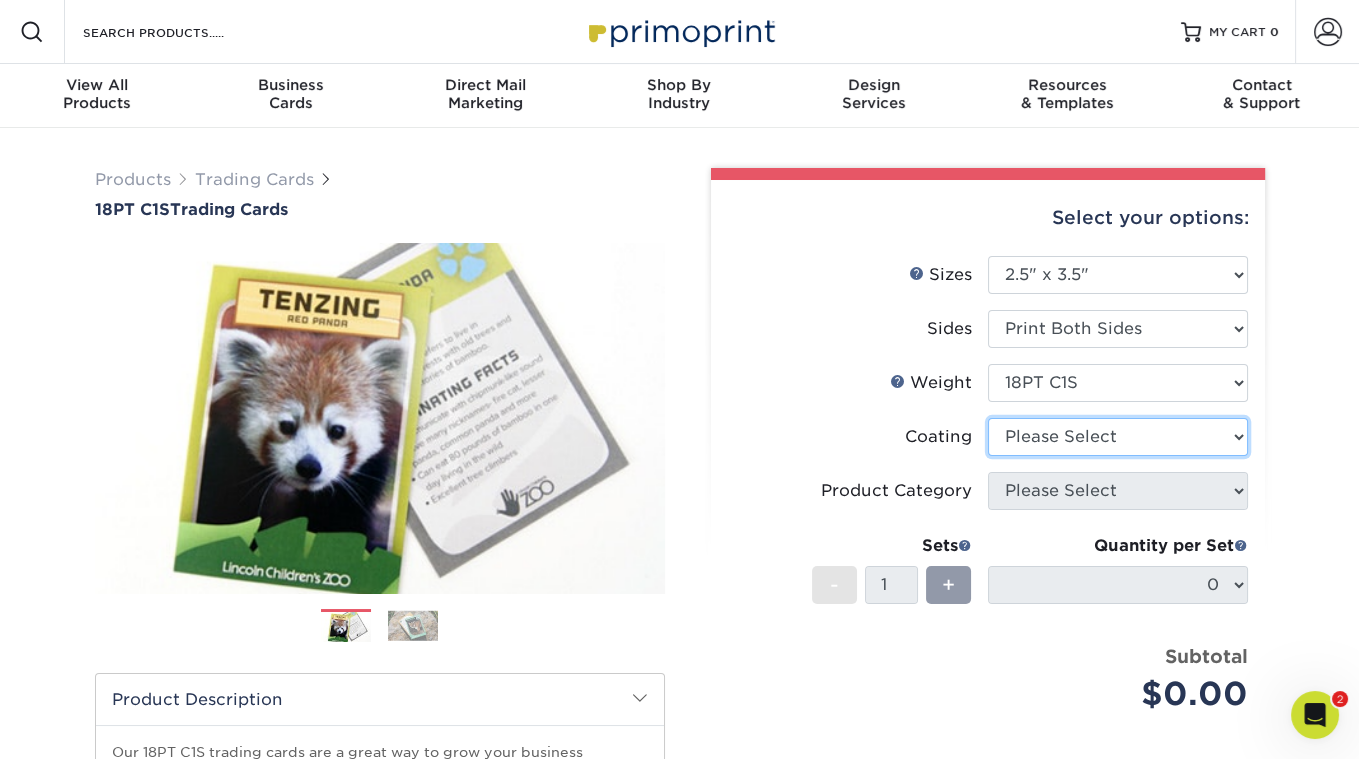select on "1e8116af-acfc-44b1-83dc-8181aa338834" 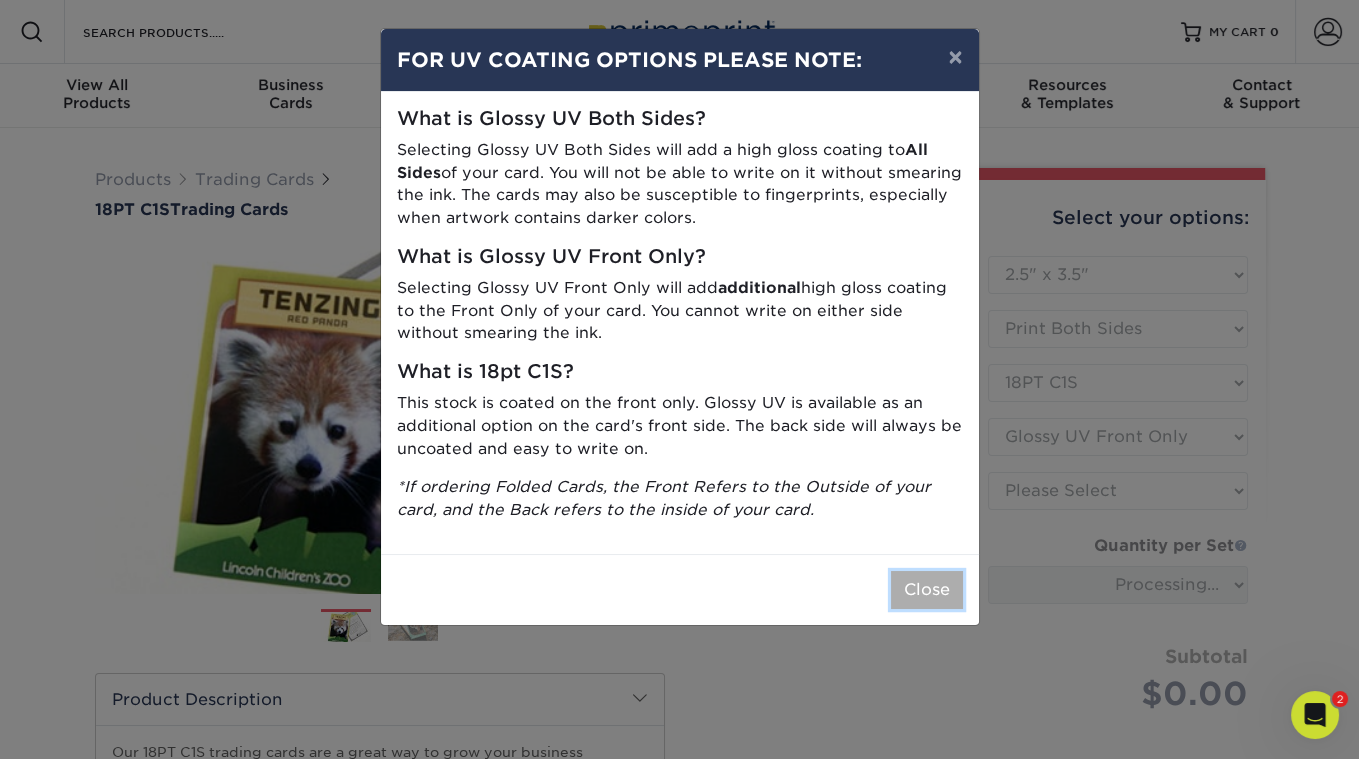 click on "Close" at bounding box center [927, 590] 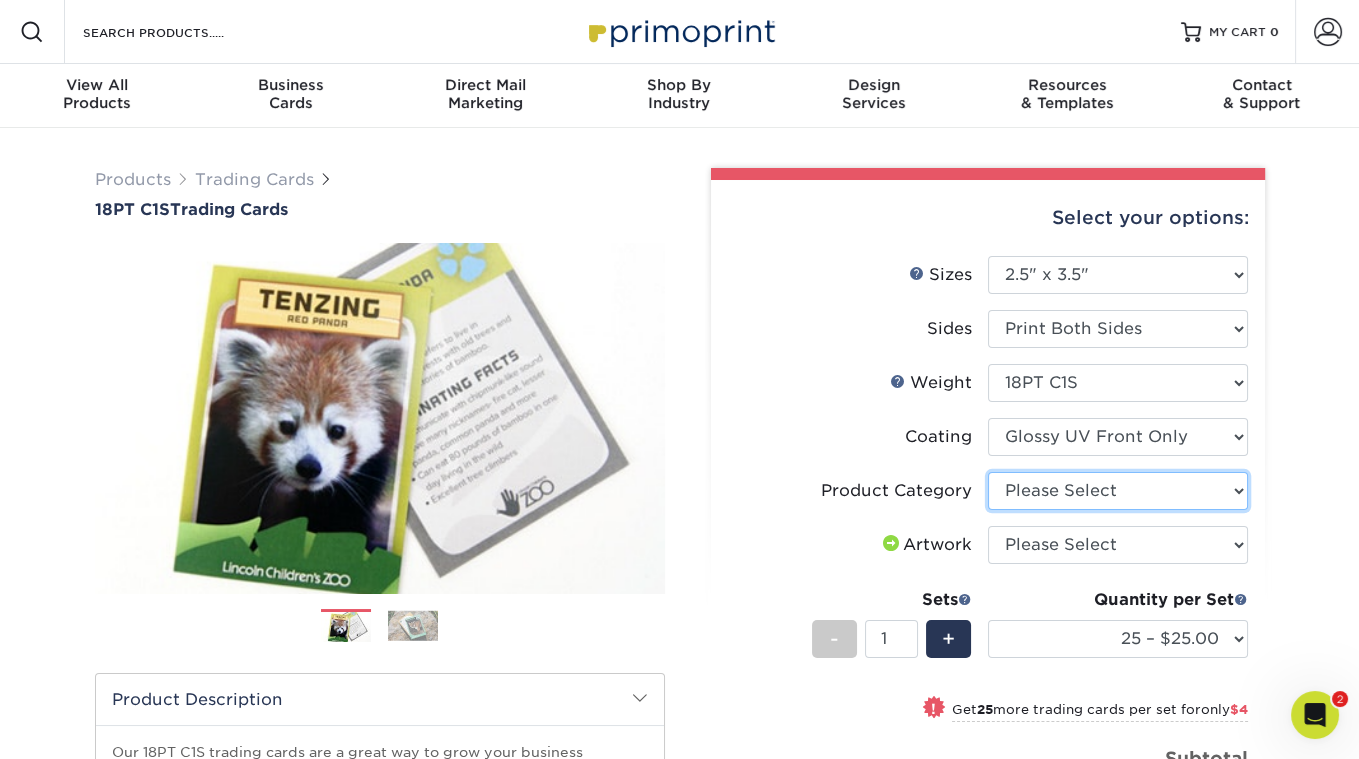 click on "Please Select Trading Cards" at bounding box center (1118, 491) 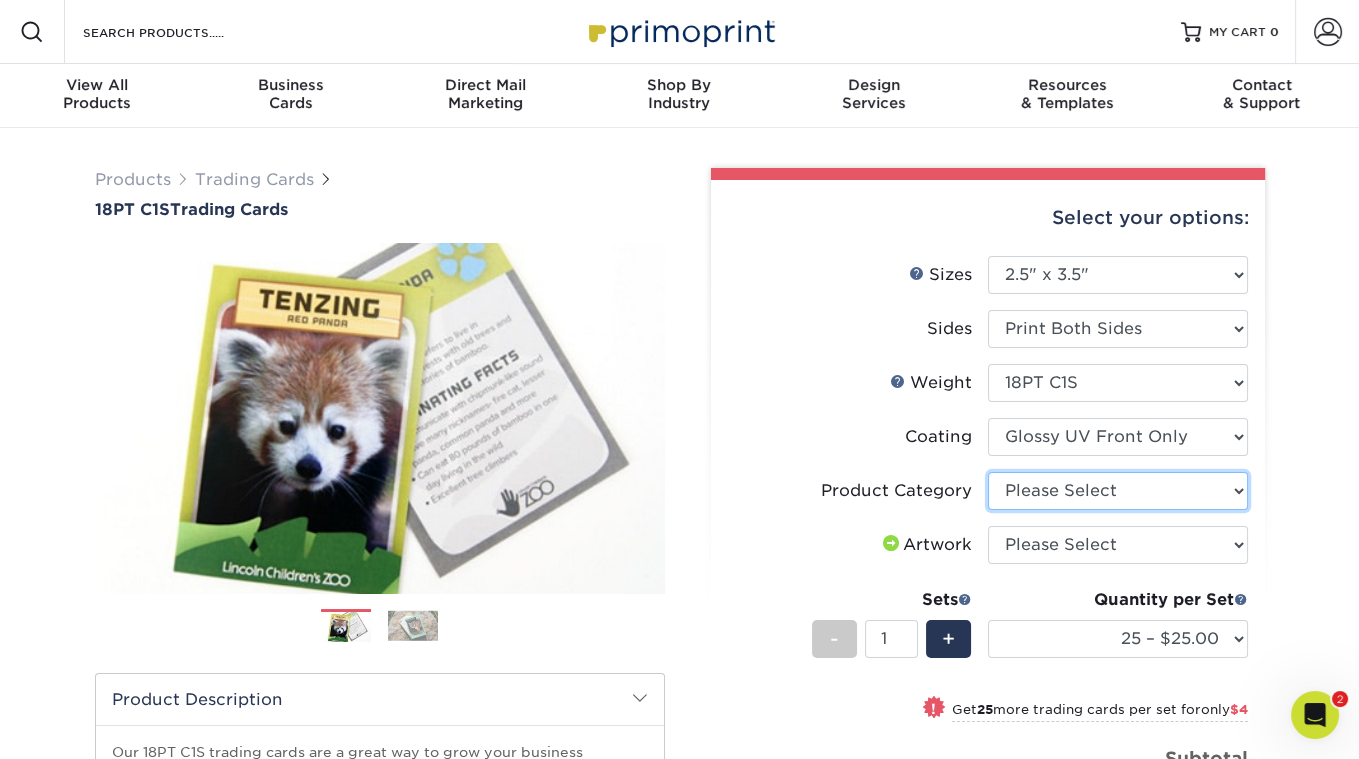 select on "c2f9bce9-36c2-409d-b101-c29d9d031e18" 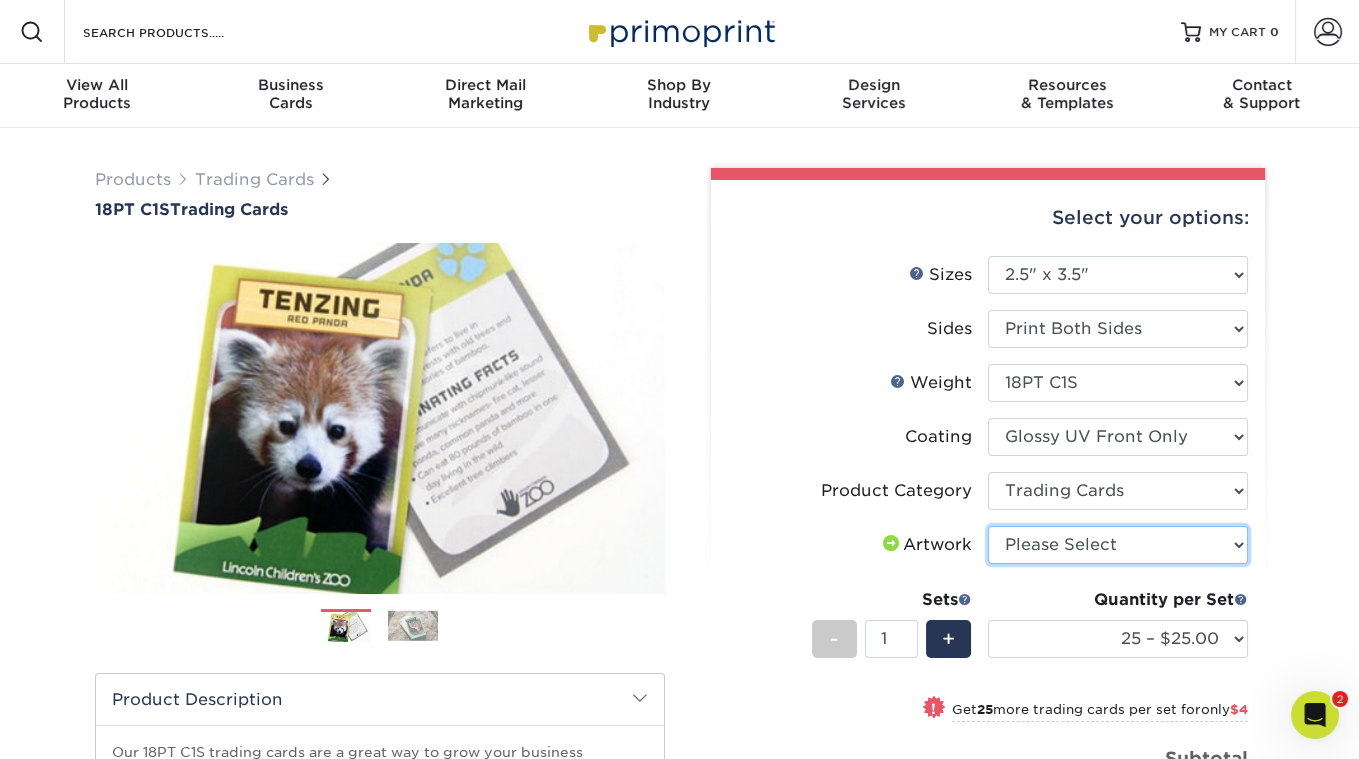 click on "Please Select I will upload files I need a design - $100" at bounding box center (1118, 545) 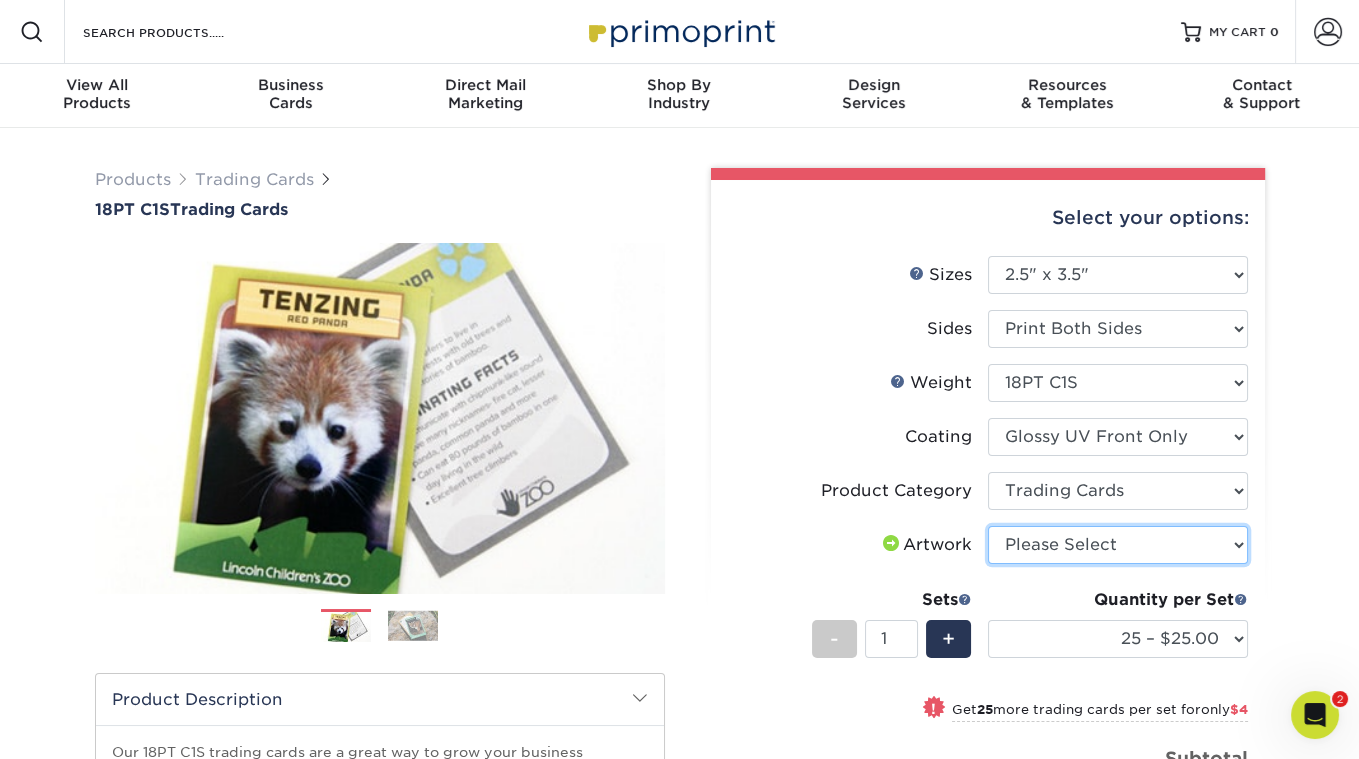 select on "upload" 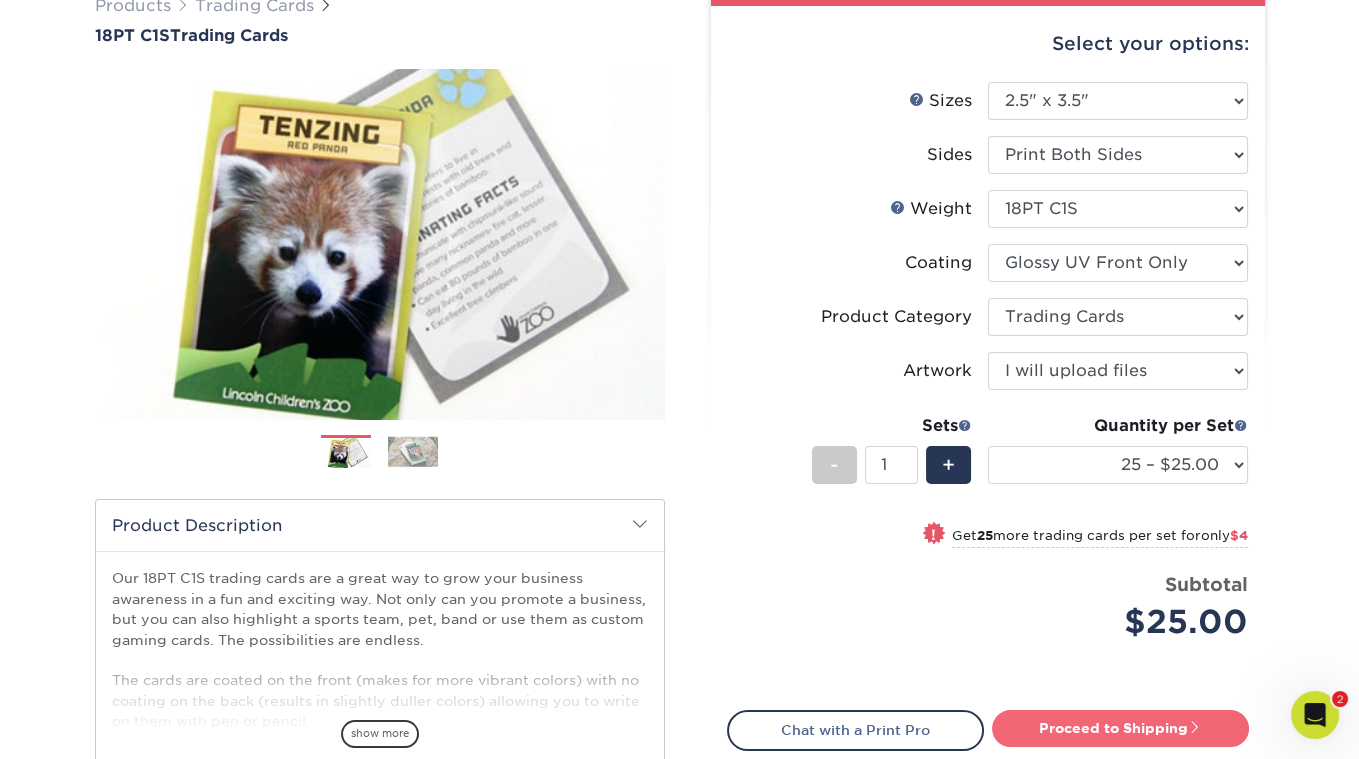 click on "Proceed to Shipping" at bounding box center [1120, 728] 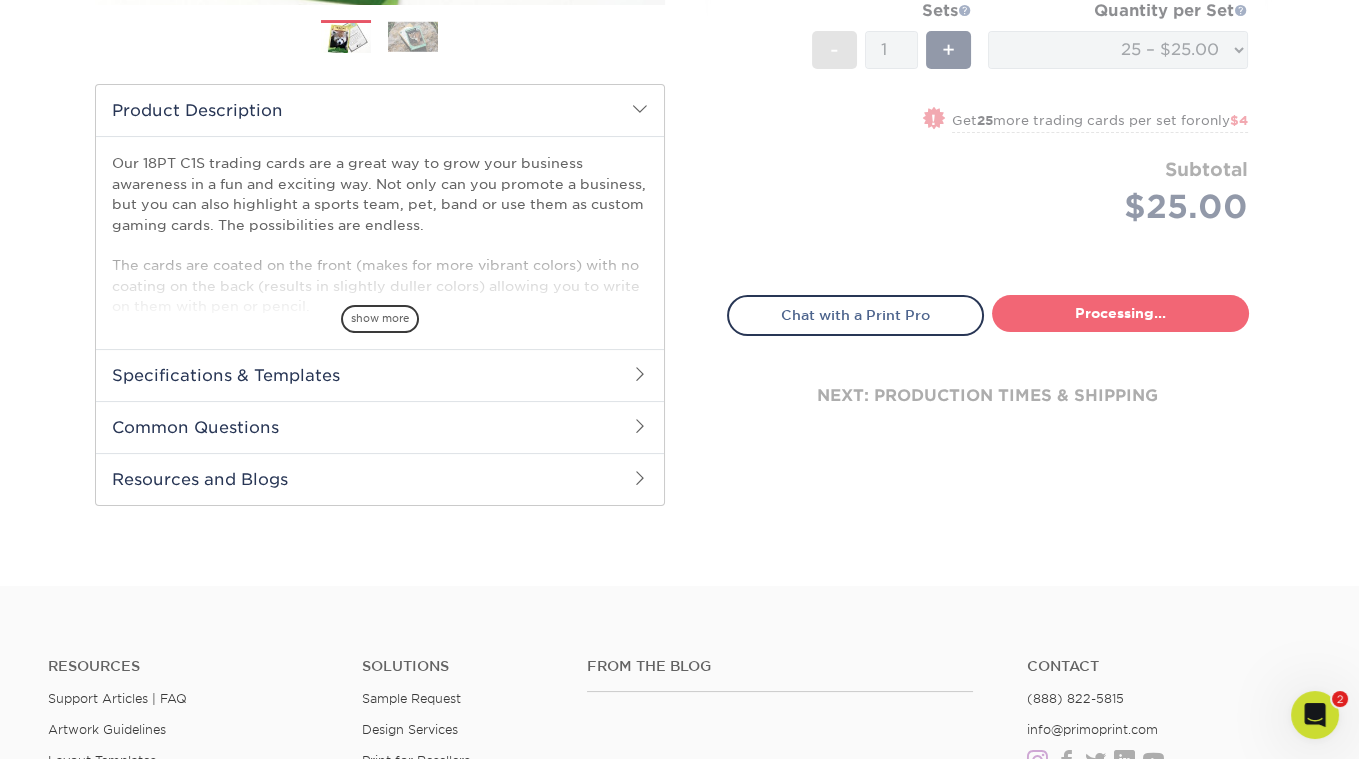 select on "08588386-0599-420e-8c79-4535039915a0" 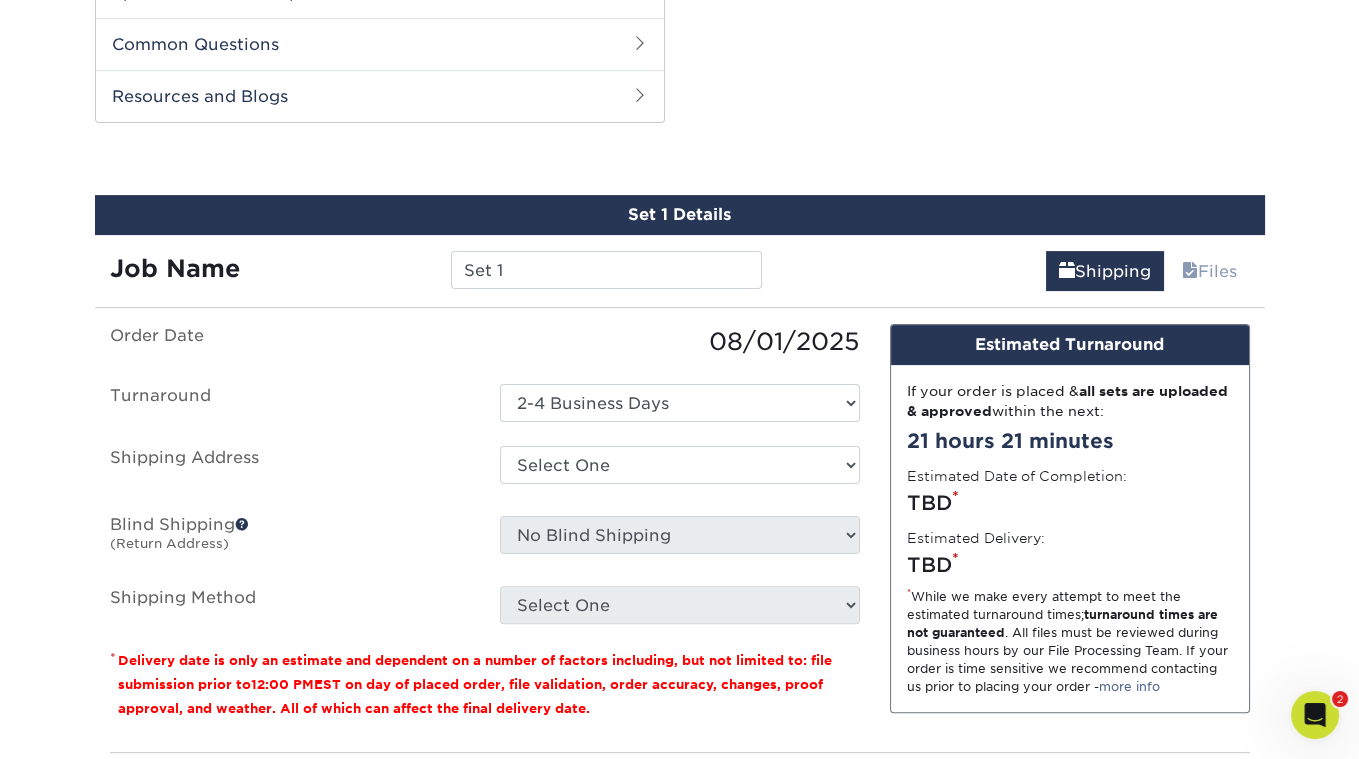 scroll, scrollTop: 993, scrollLeft: 0, axis: vertical 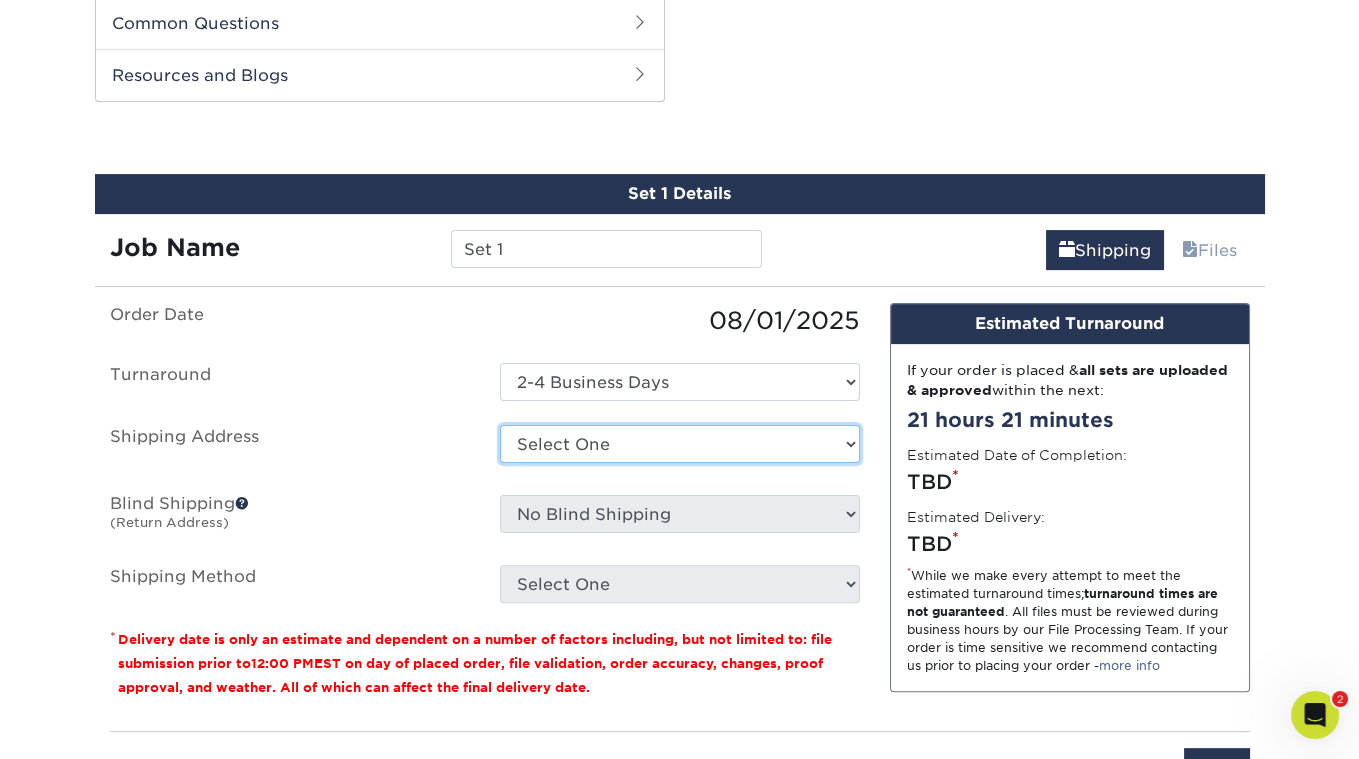 click on "Select One
+ Add New Address
- Login" at bounding box center [680, 444] 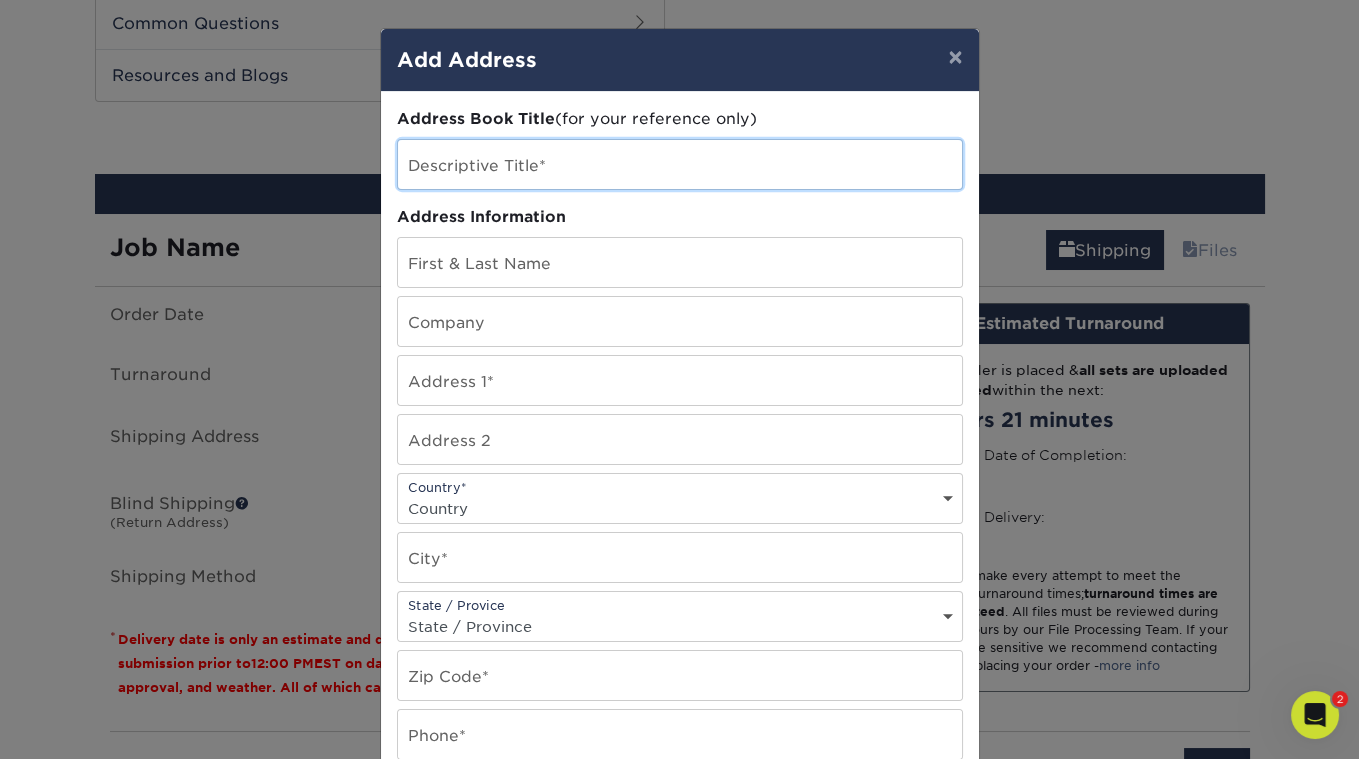 click at bounding box center (680, 164) 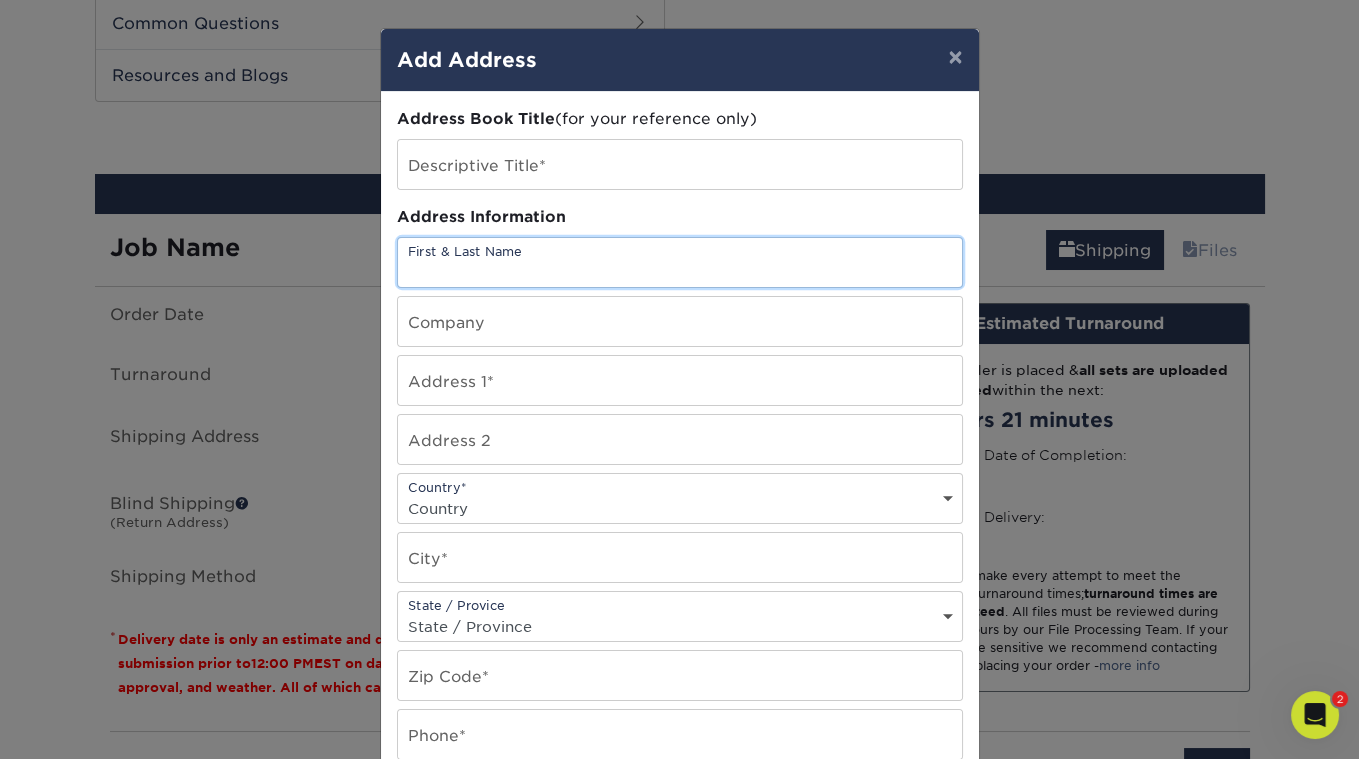 click at bounding box center [680, 262] 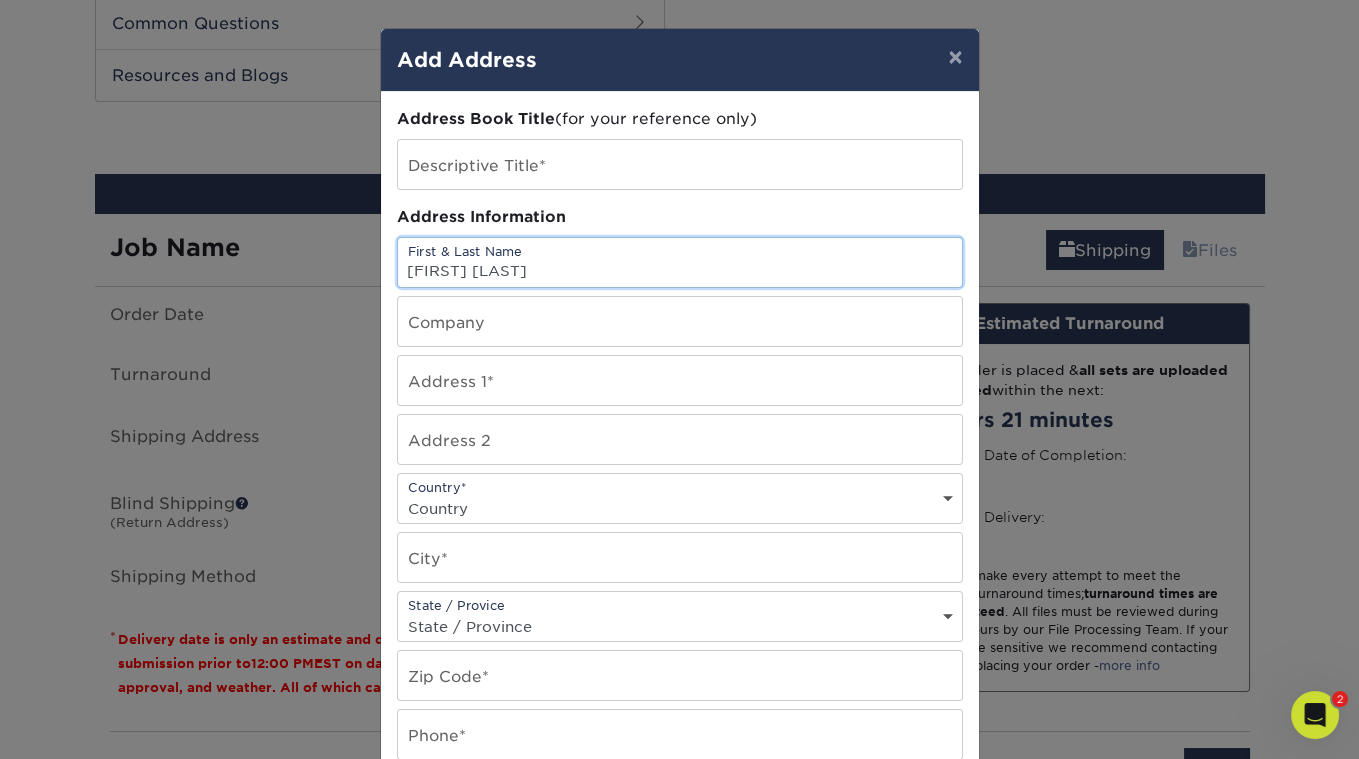 type on "4914 1/2 Range View Avenue" 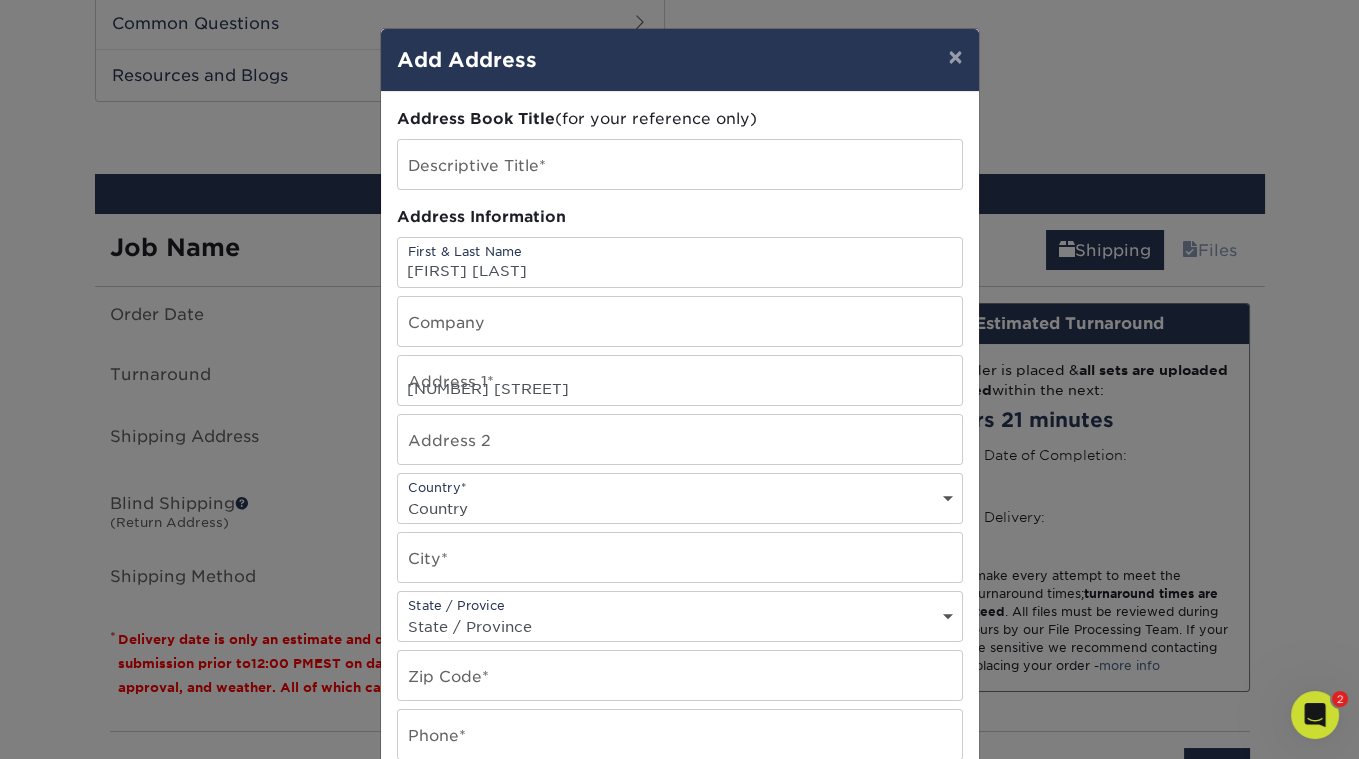 select on "US" 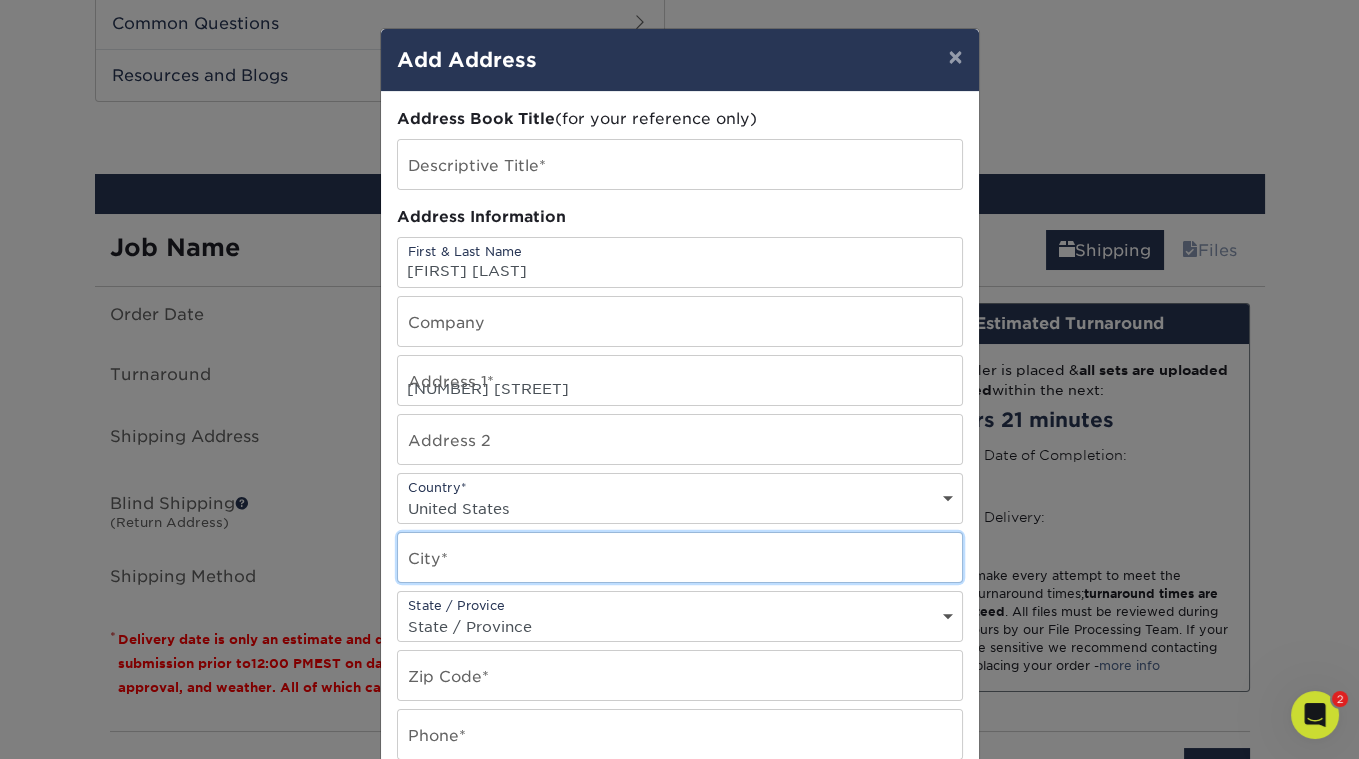 type on "Los Angeles" 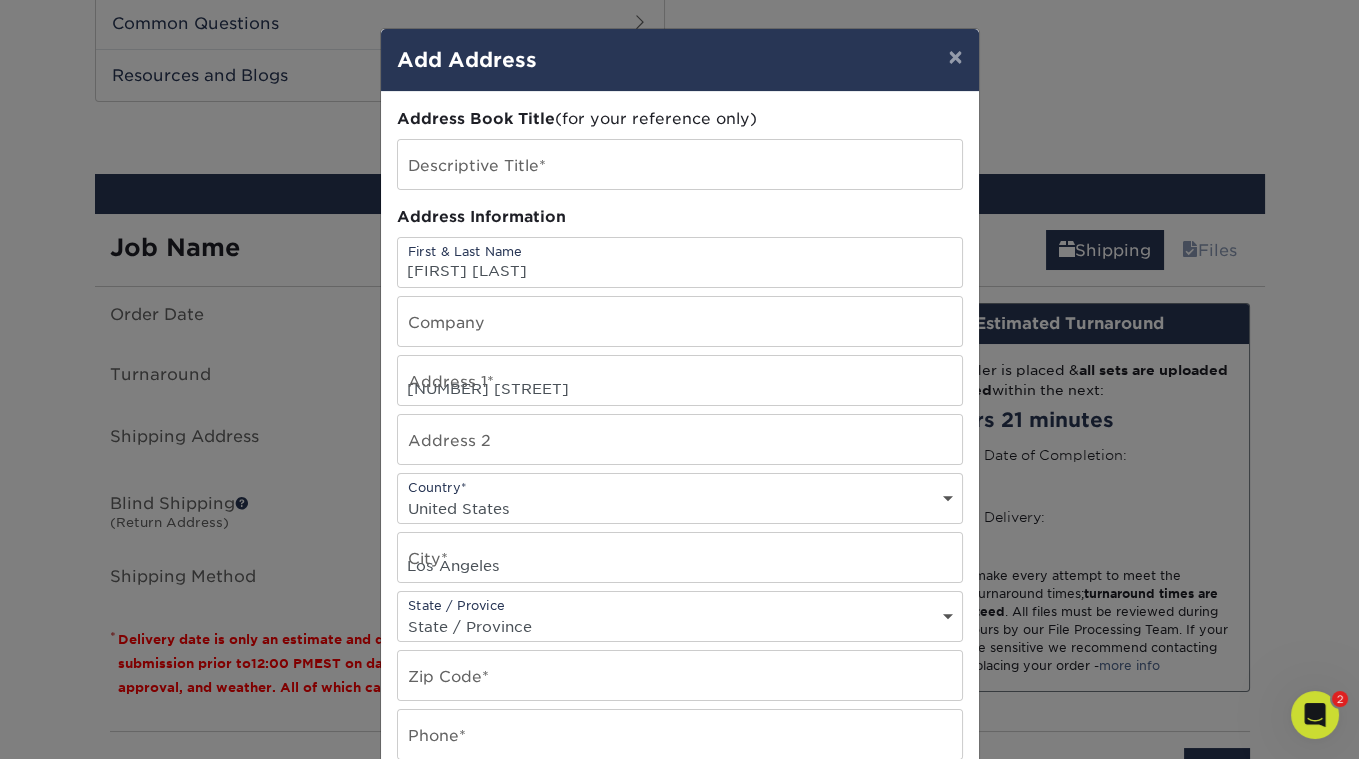 select on "CA" 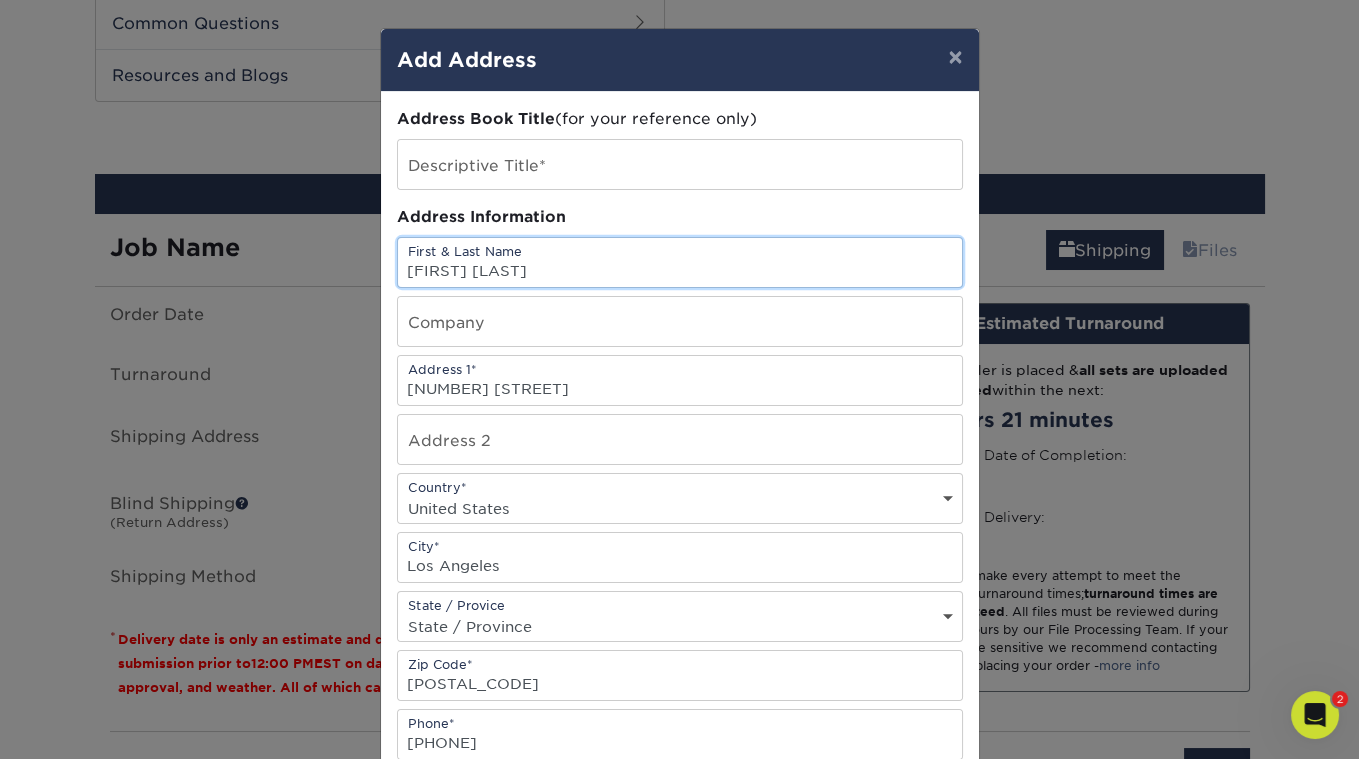scroll, scrollTop: 316, scrollLeft: 0, axis: vertical 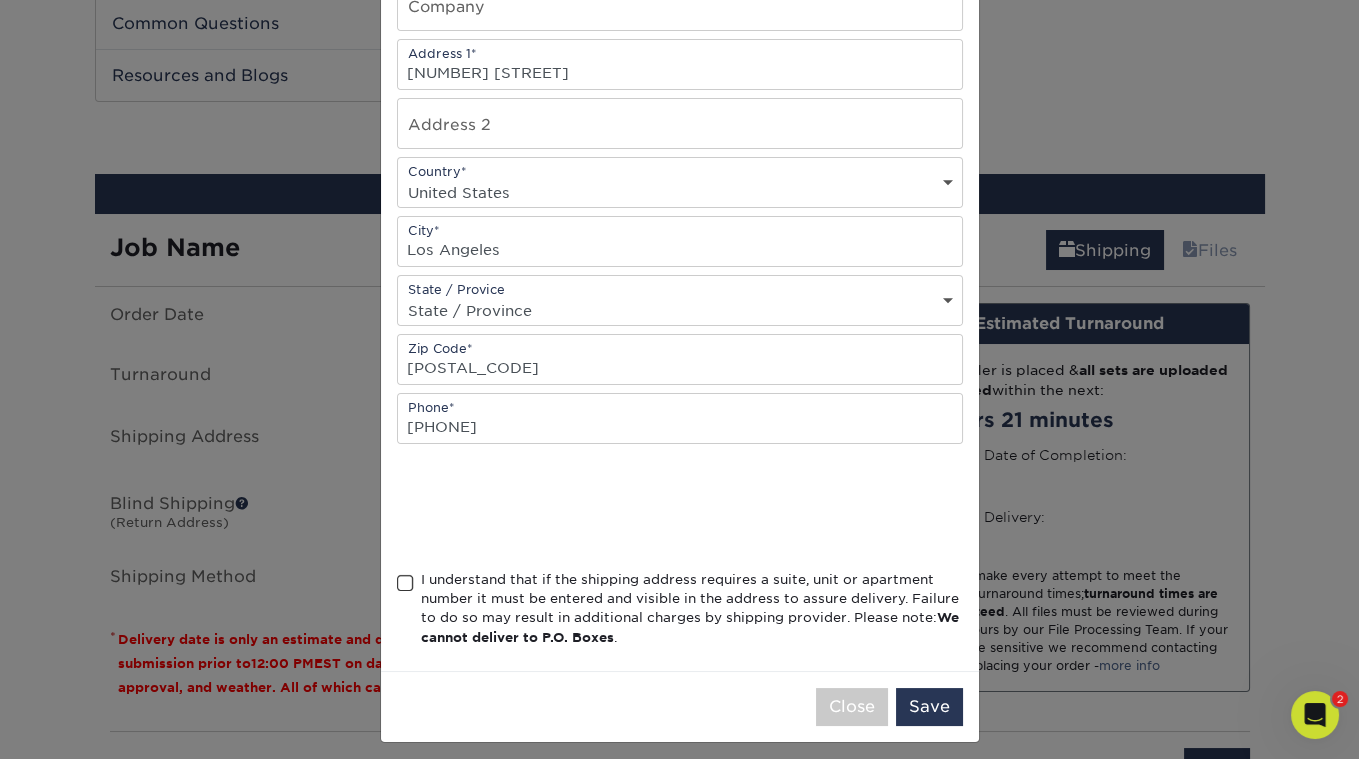 click at bounding box center [405, 583] 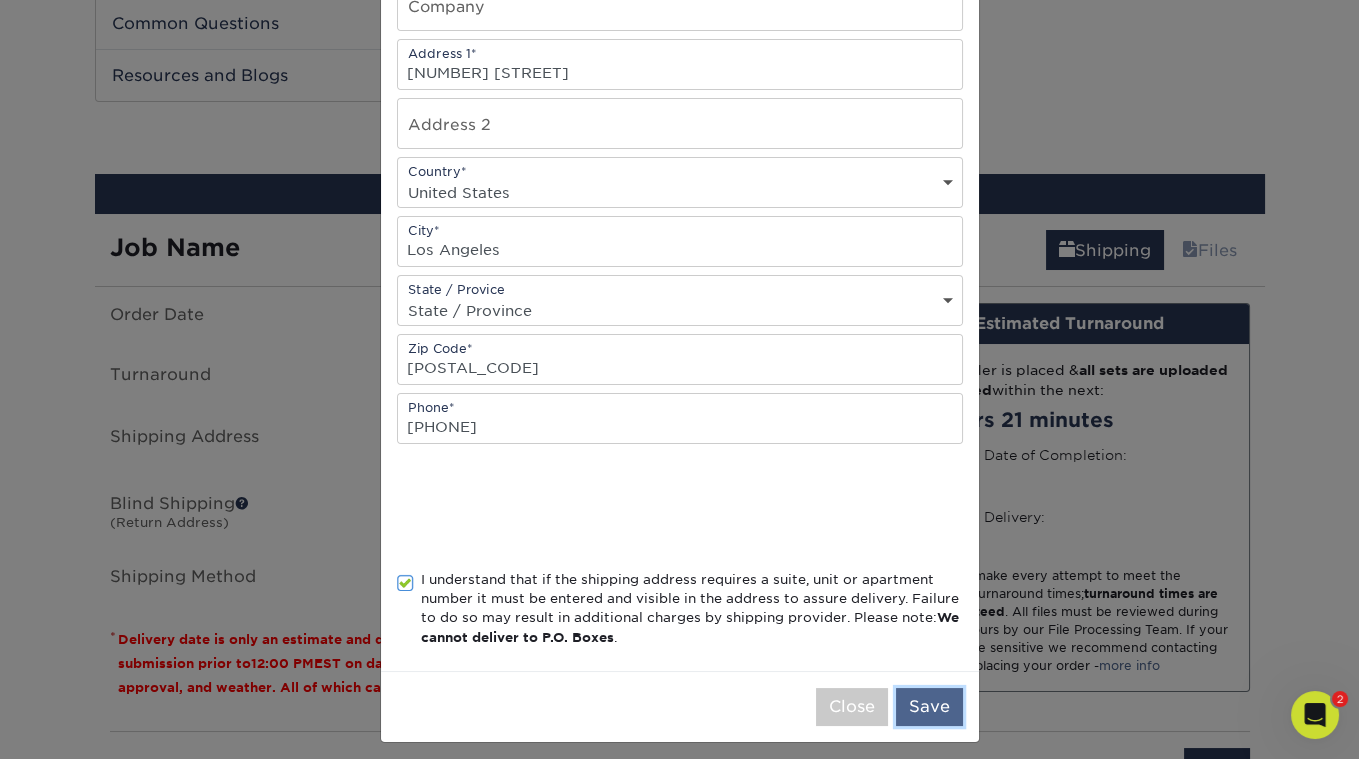 click on "Save" at bounding box center (929, 707) 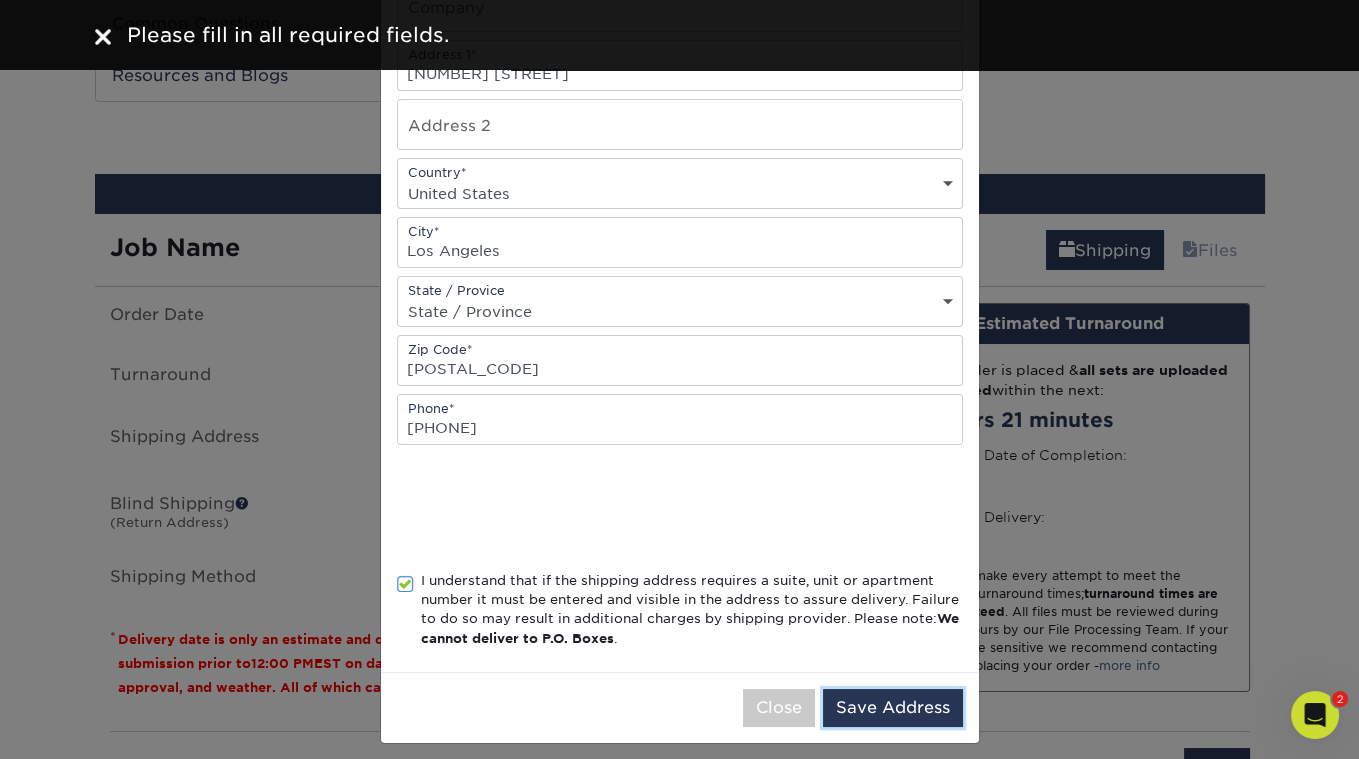 scroll, scrollTop: 100, scrollLeft: 0, axis: vertical 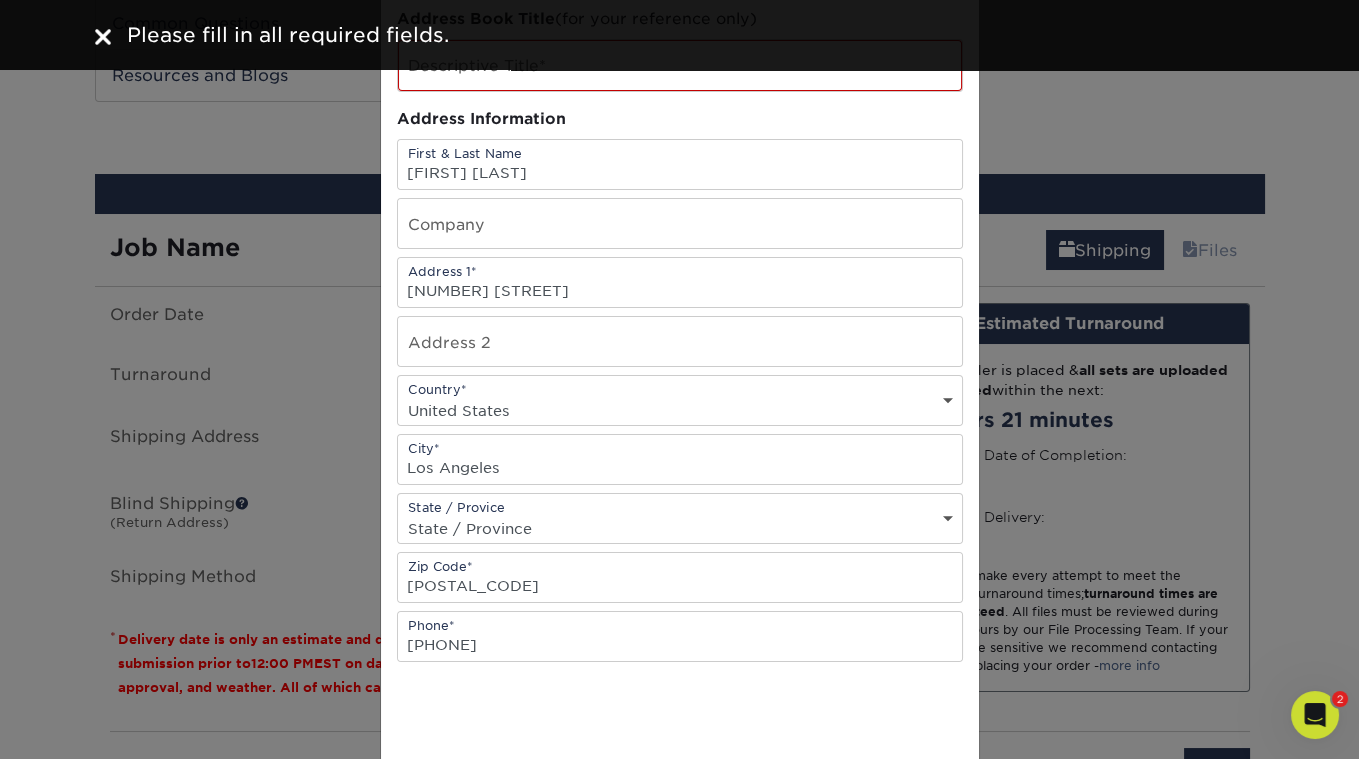 click on "Address Book Title  (for your reference only)
Descriptive Title*
Address Information
First & Last Name
Sean Newman
Company
Address 1*
4914 1/2 Range View Avenue
Address 2
Country*
Country United States Canada" at bounding box center [680, 440] 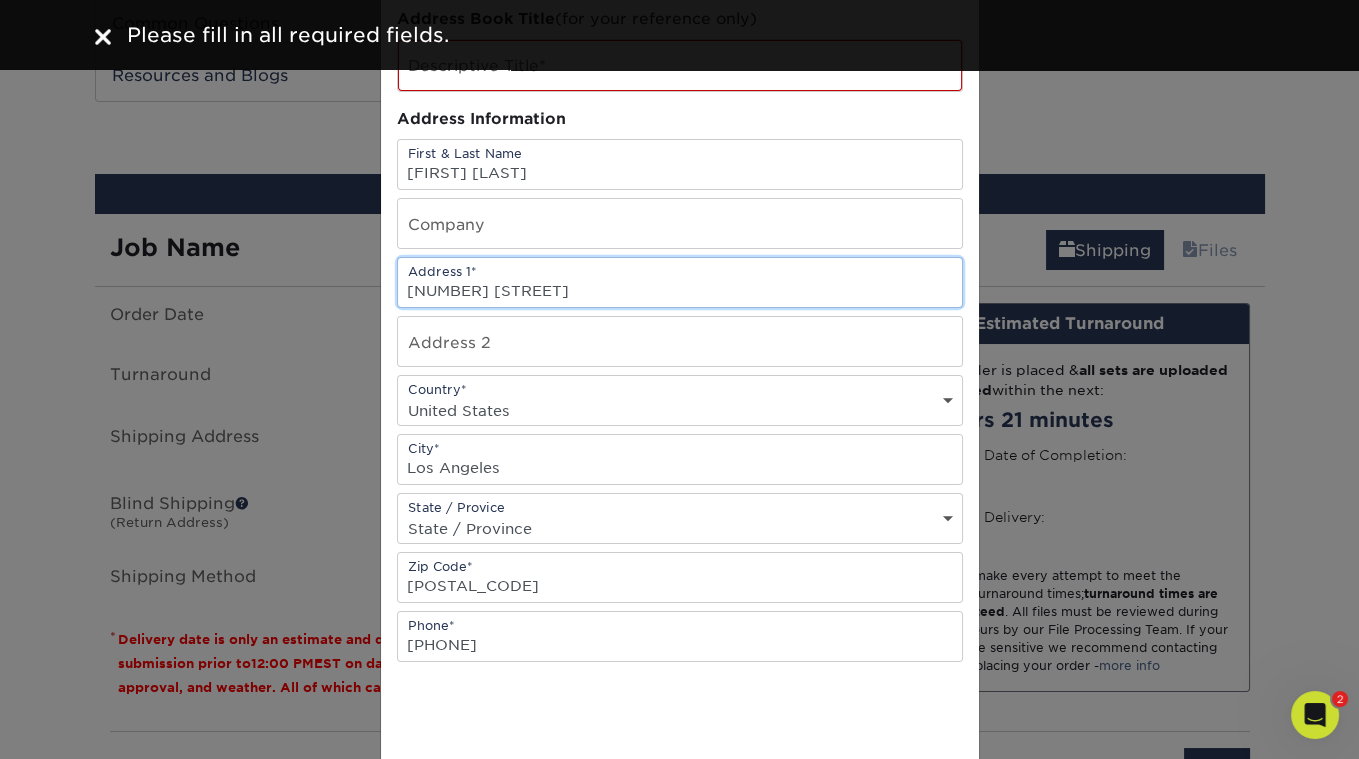 click on "4914 1/2 Range View Avenue" at bounding box center (680, 282) 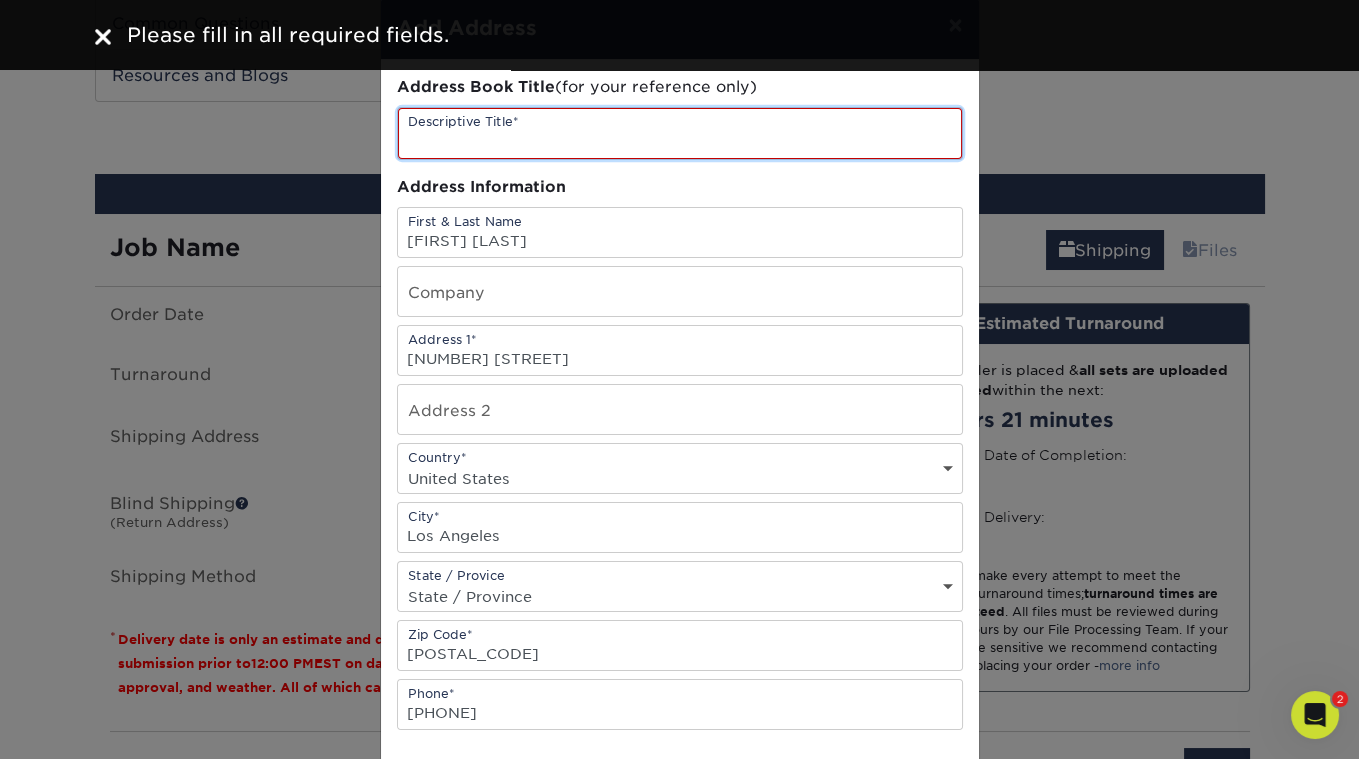 click at bounding box center [680, 133] 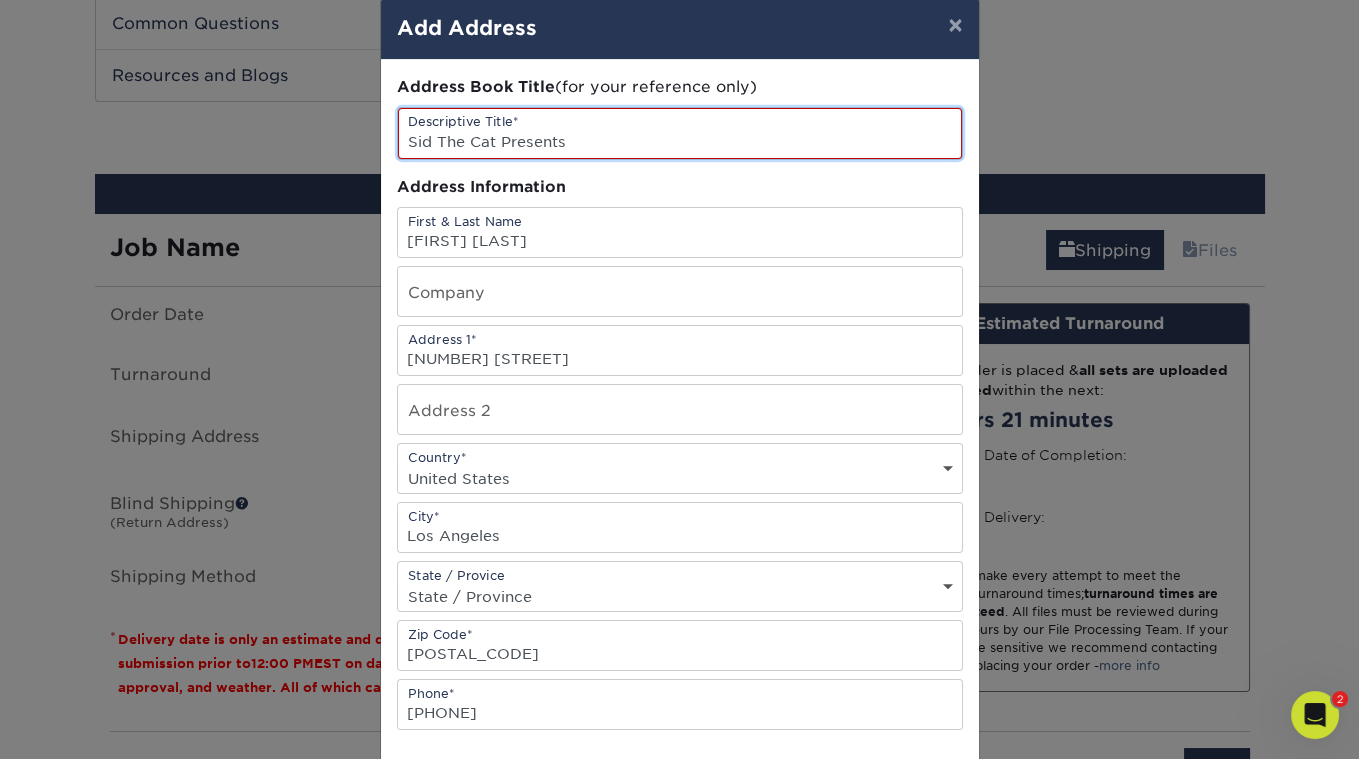 scroll, scrollTop: 317, scrollLeft: 0, axis: vertical 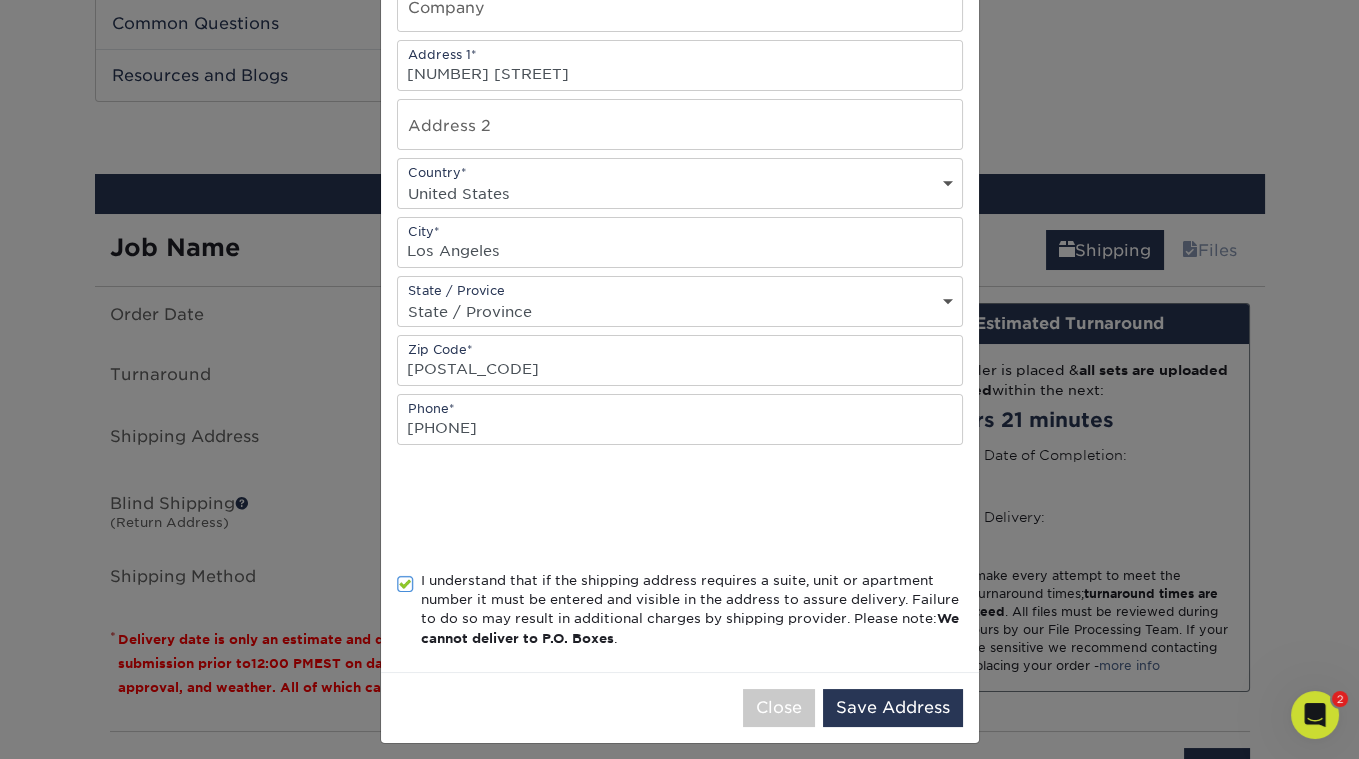 click on "Close
Save Address" at bounding box center (680, 707) 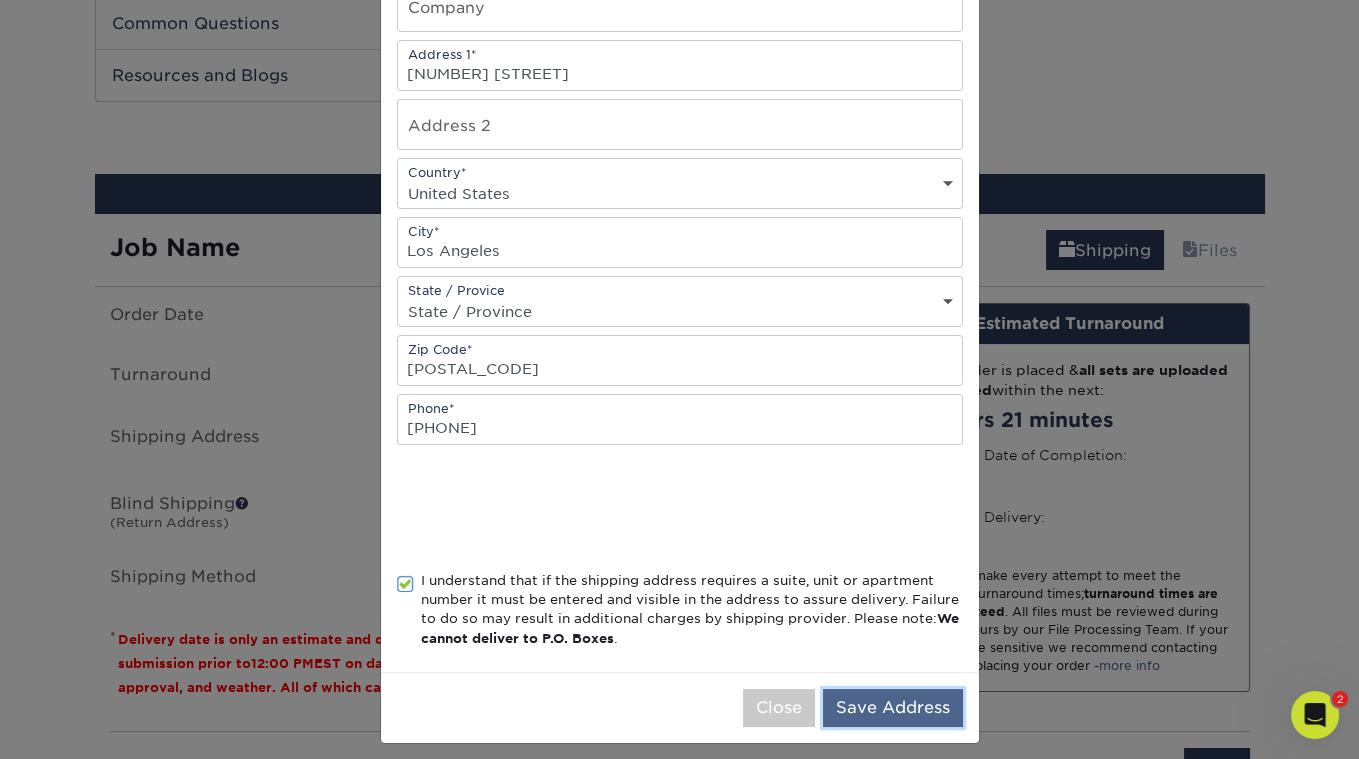 click on "Save Address" at bounding box center [893, 708] 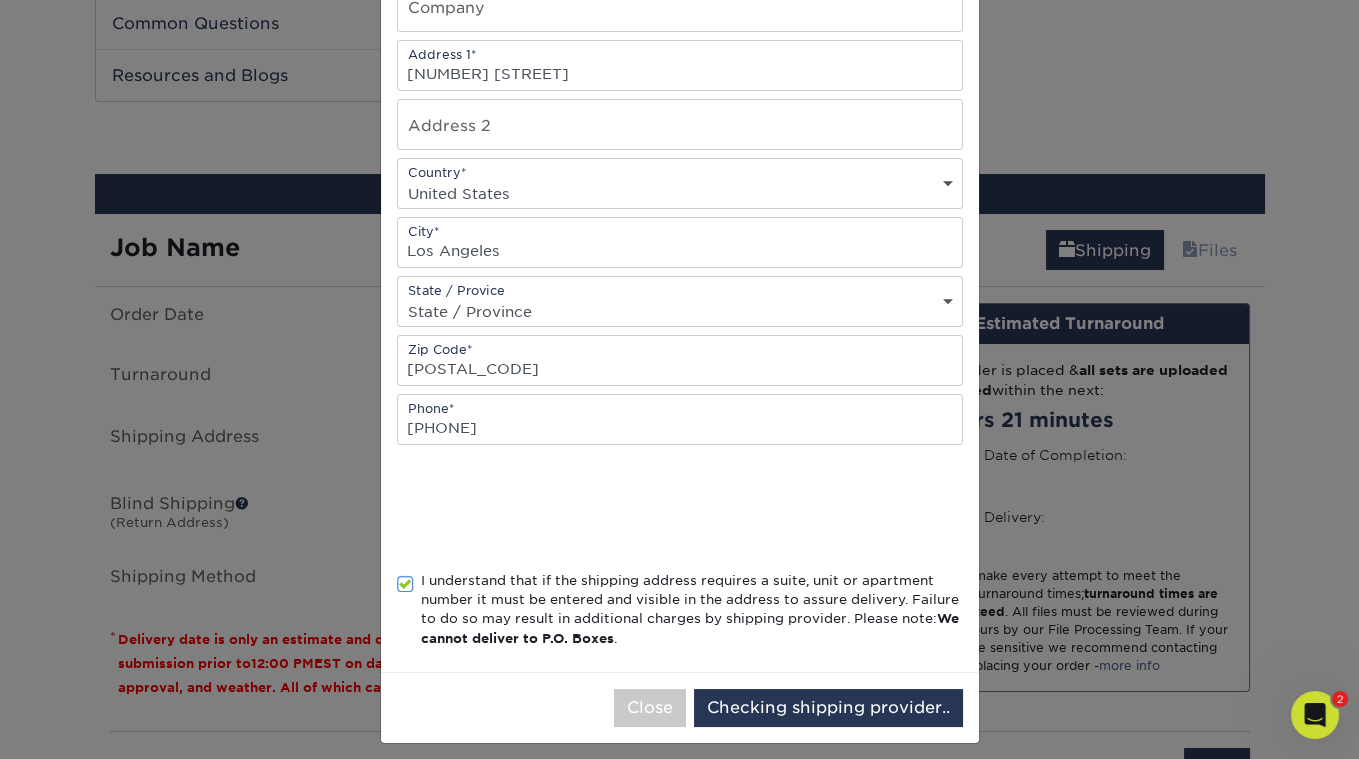 scroll, scrollTop: 0, scrollLeft: 0, axis: both 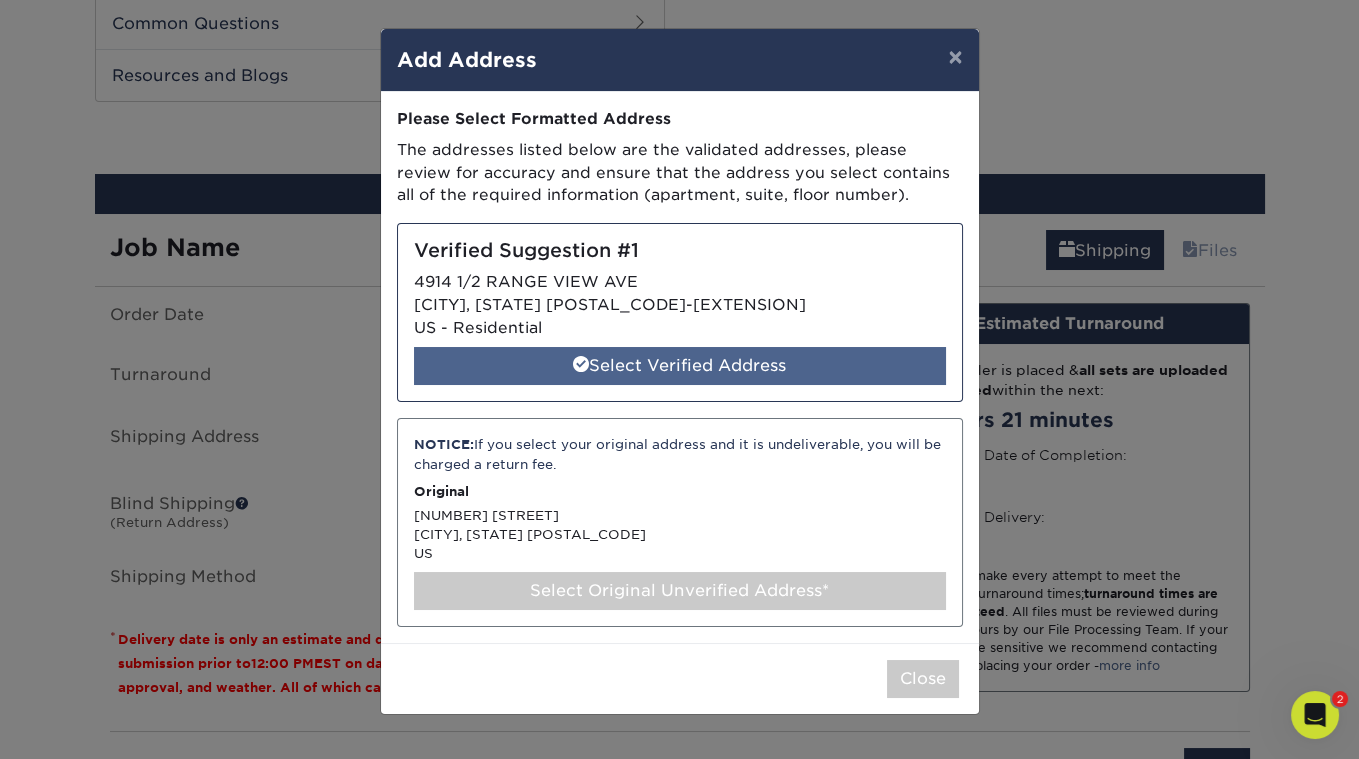 click on "Select Verified Address" at bounding box center [680, 366] 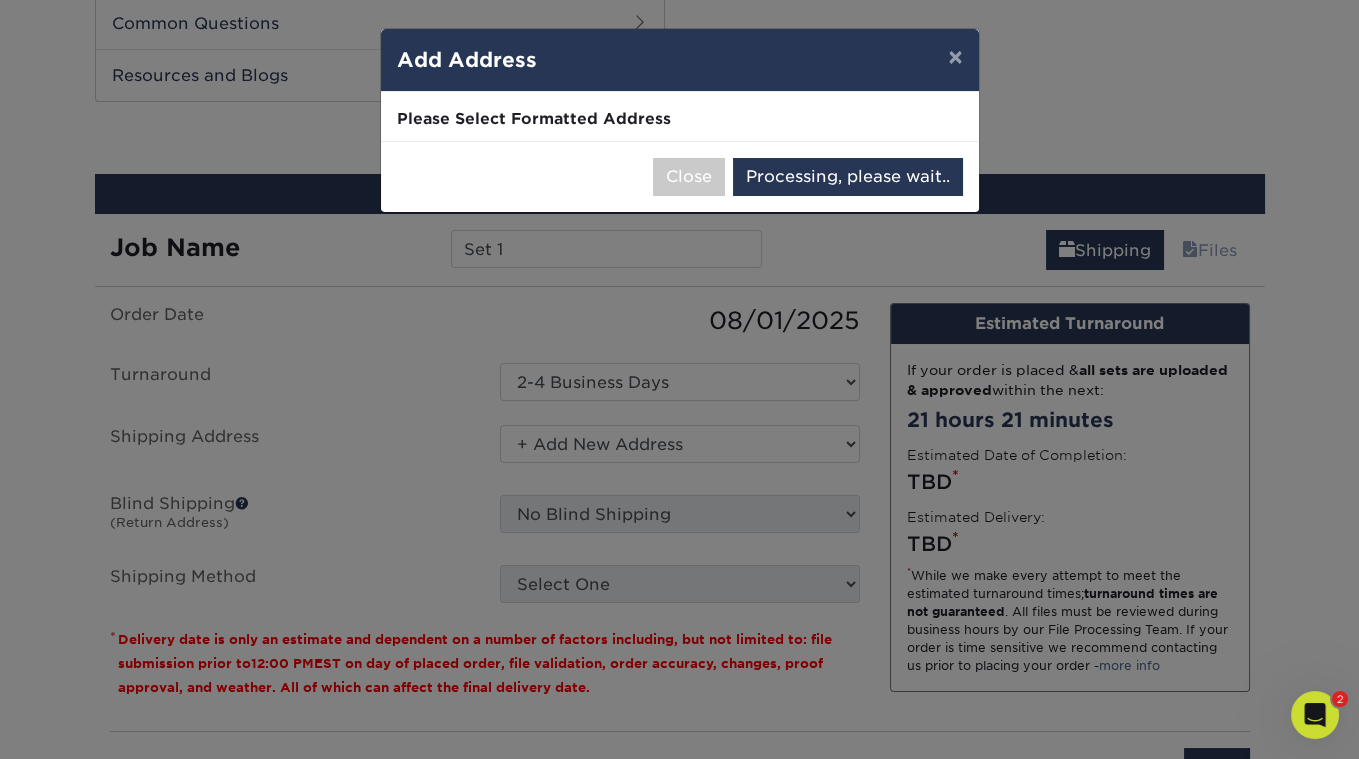 select on "284633" 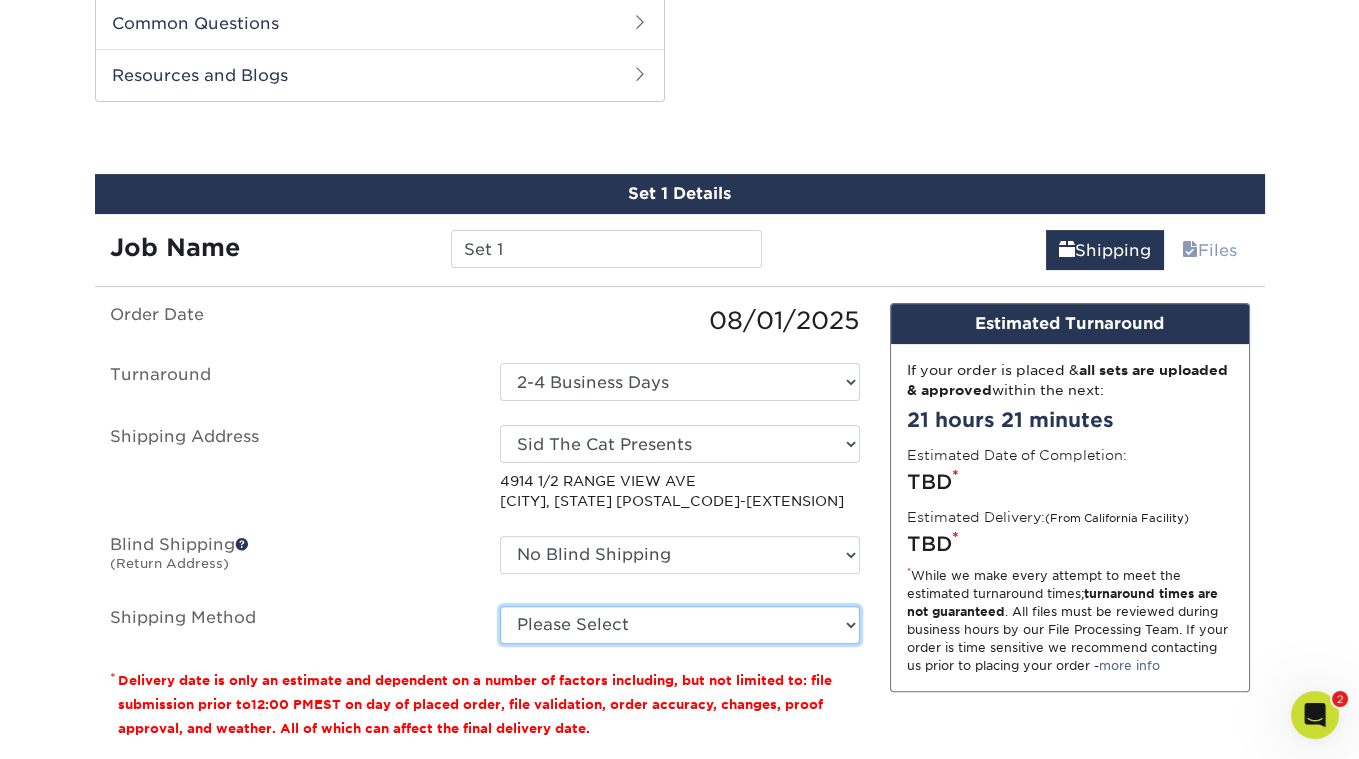 click on "Please Select Ground Shipping (+$23.28) 3 Day Shipping Service (+$30.20) 2 Day Air Shipping (+$30.98) Next Day Shipping by 5pm (+$32.83) Next Day Shipping by 12 noon (+$33.56) Next Day Air Early A.M. (+$138.75)" at bounding box center (680, 625) 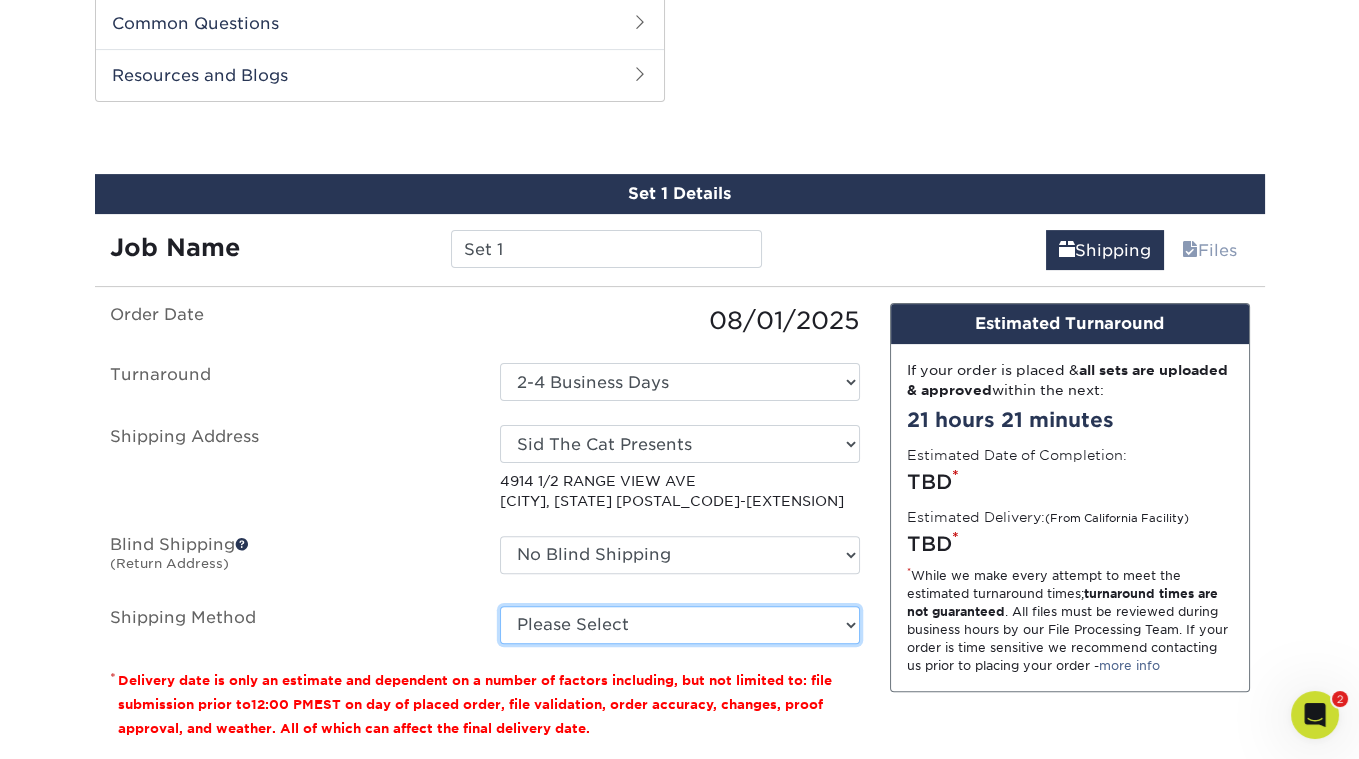 select on "03" 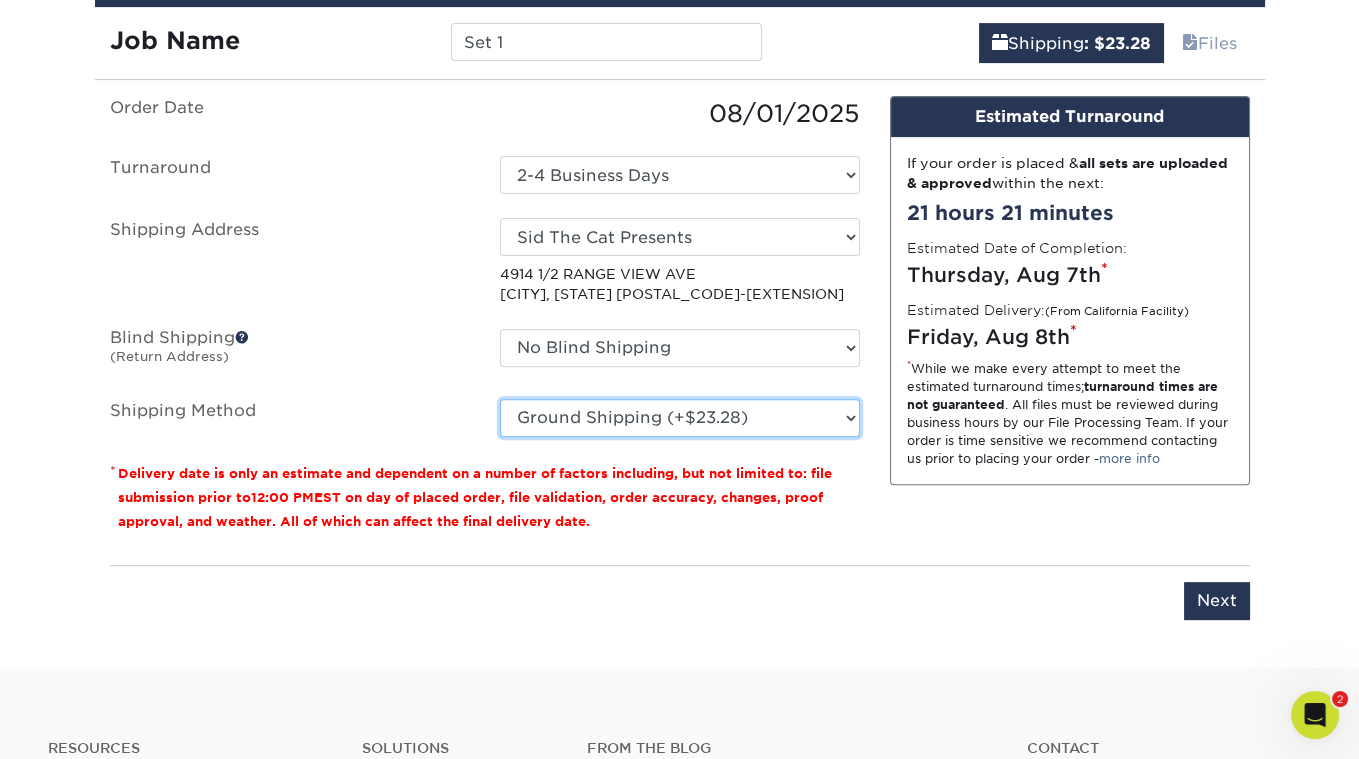 scroll, scrollTop: 1219, scrollLeft: 0, axis: vertical 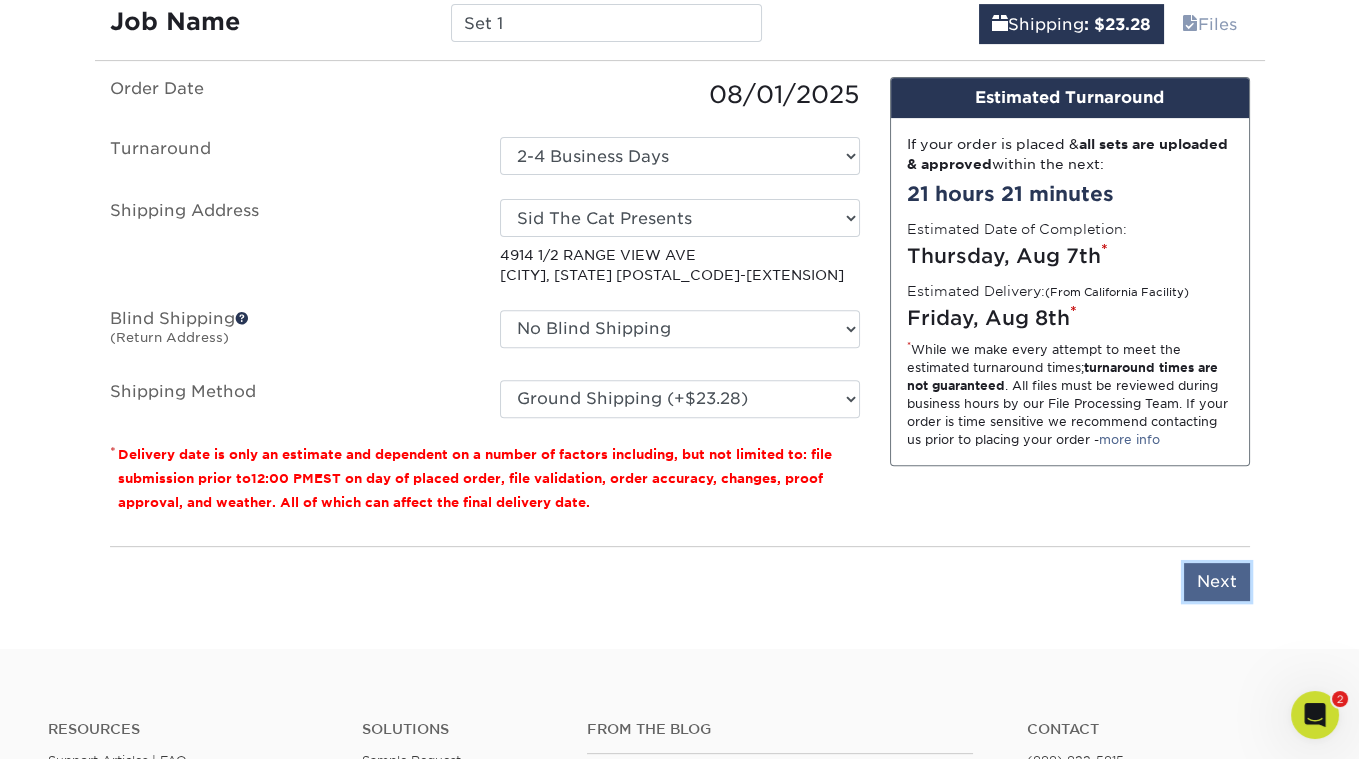 click on "Next" at bounding box center (1217, 582) 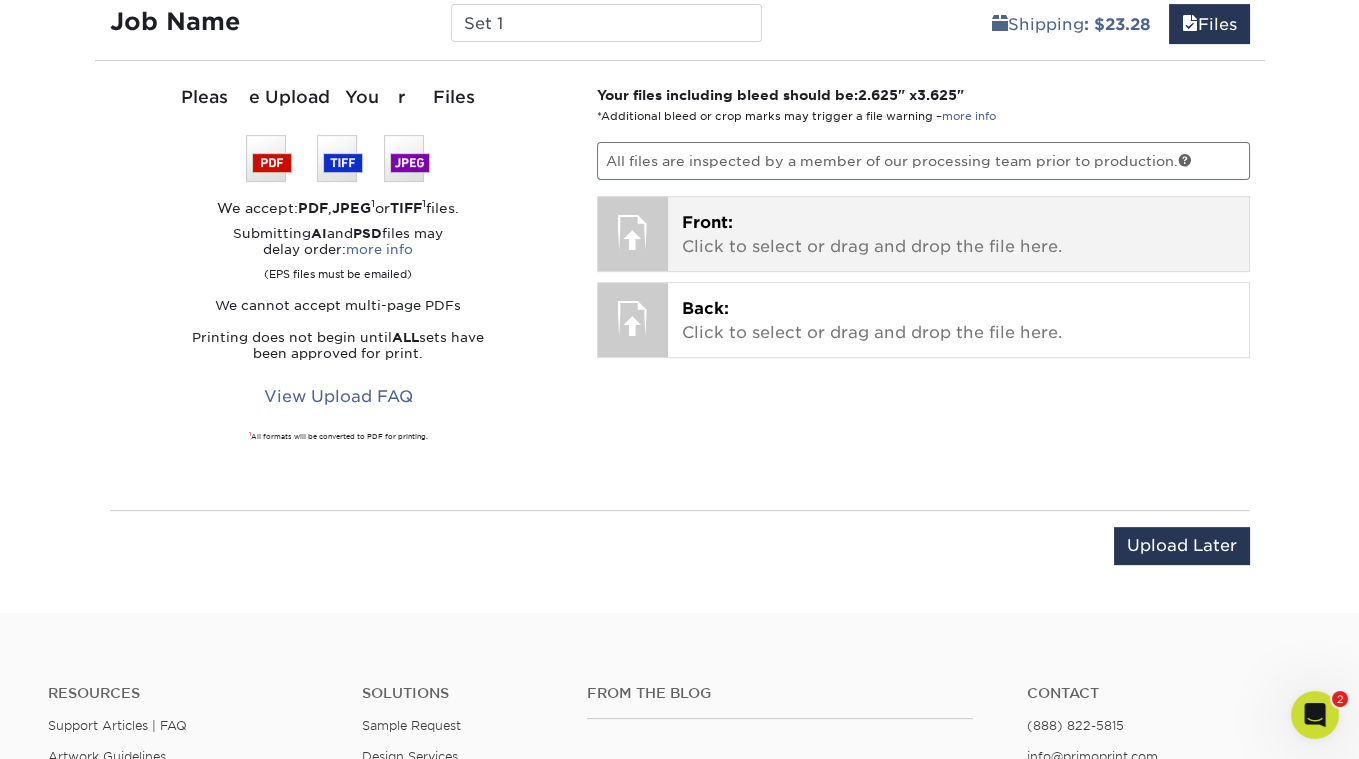 click on "Front: Click to select or drag and drop the file here." at bounding box center (958, 235) 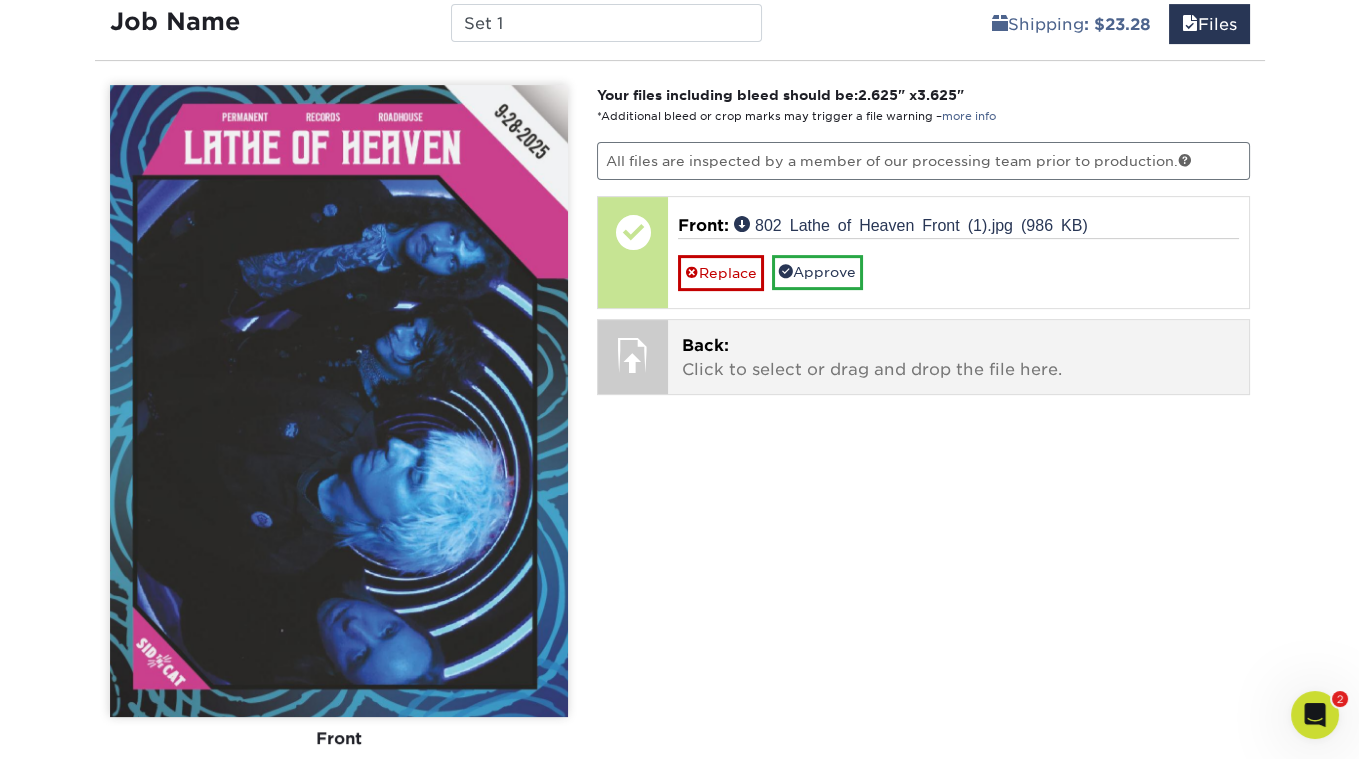 click on "Back:" at bounding box center (705, 345) 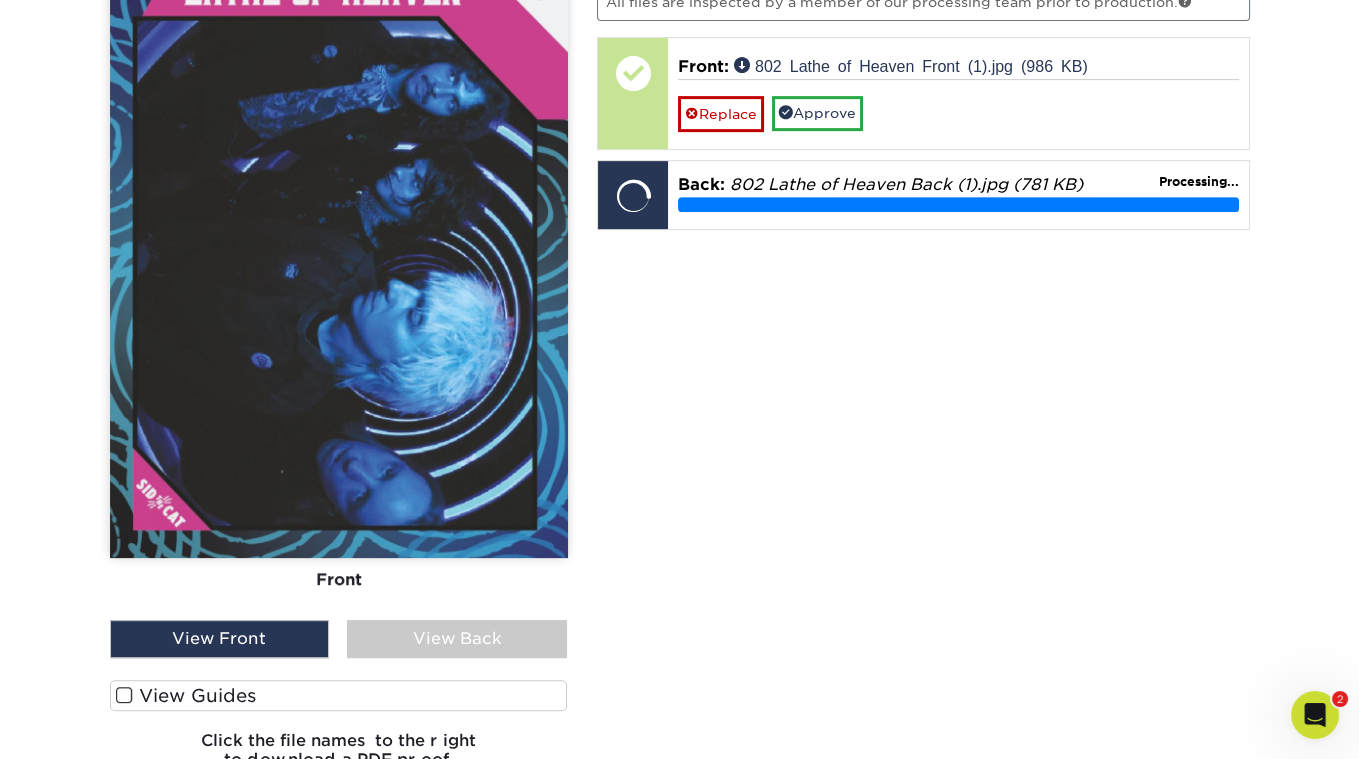 scroll, scrollTop: 1500, scrollLeft: 0, axis: vertical 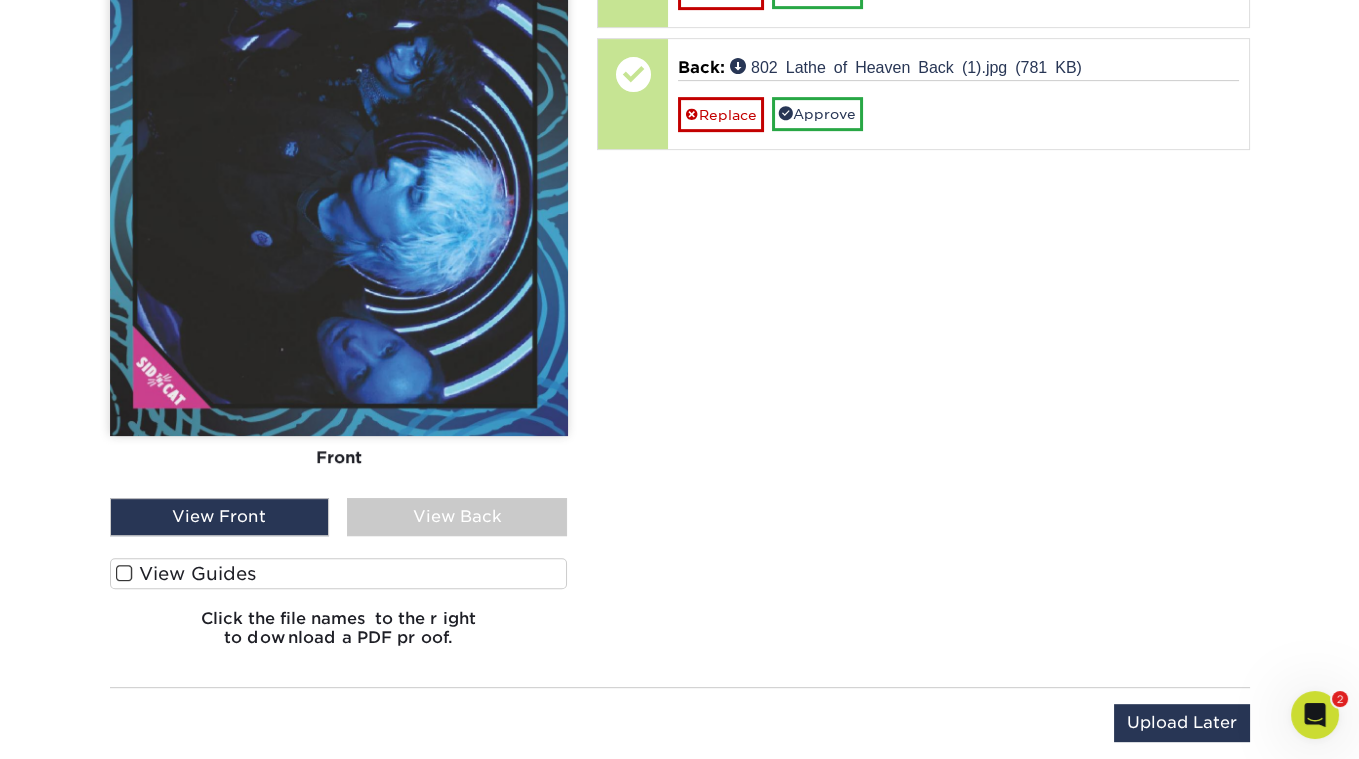 click at bounding box center [124, 573] 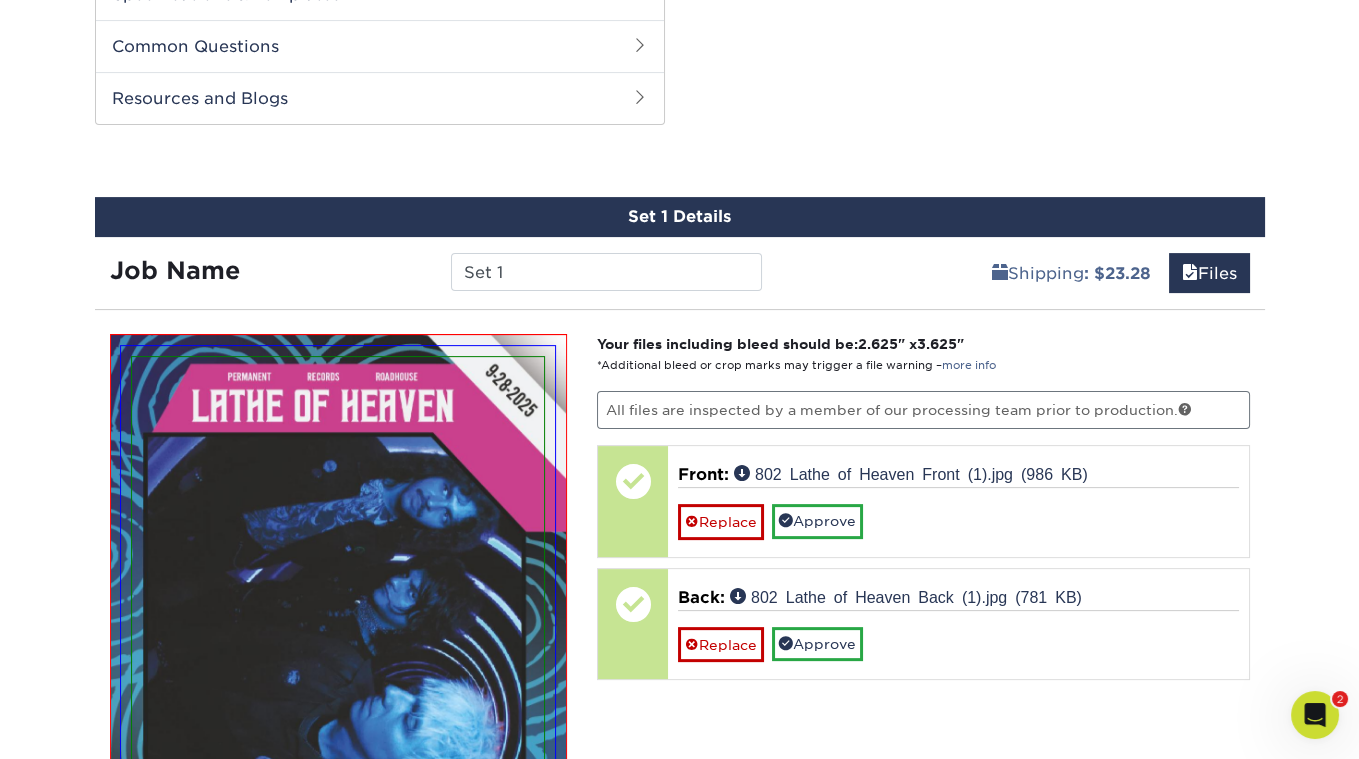 scroll, scrollTop: 1215, scrollLeft: 0, axis: vertical 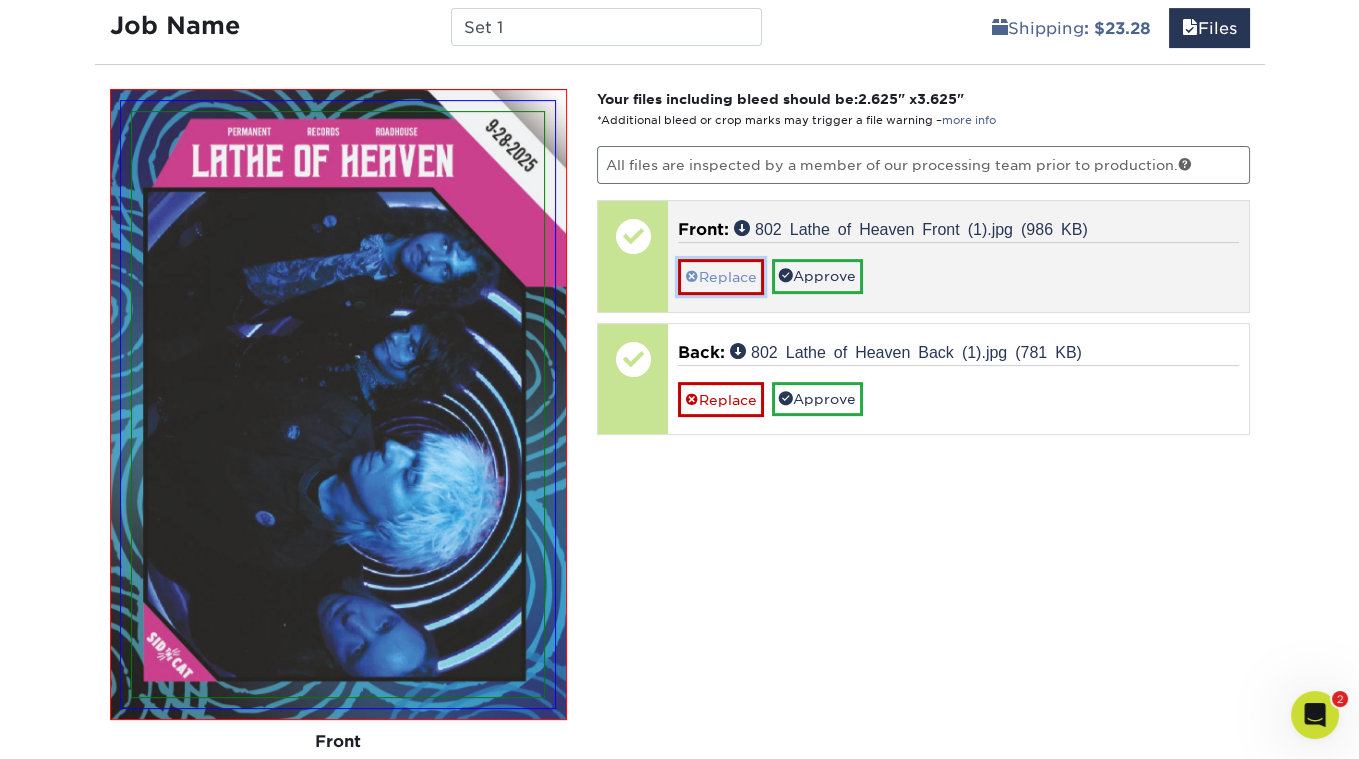 click on "Replace" at bounding box center (721, 276) 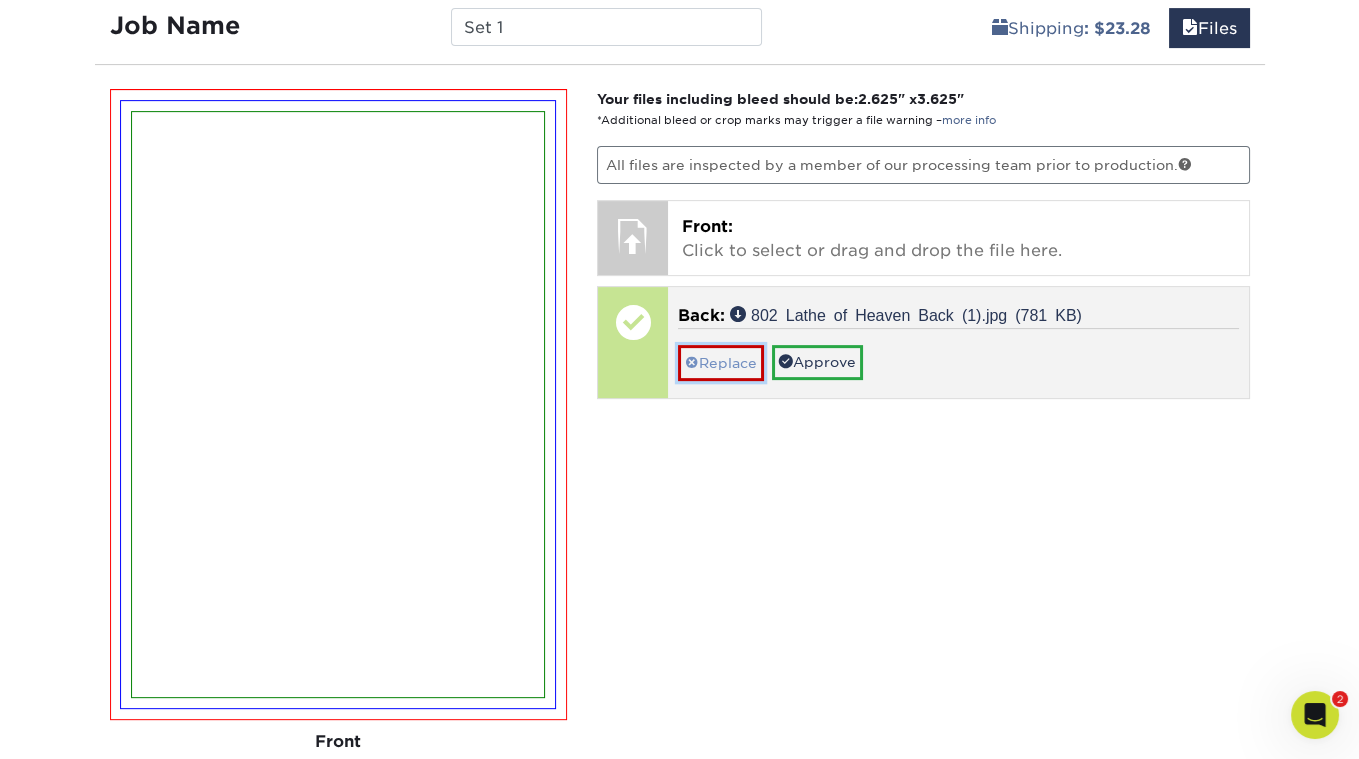 click on "Replace" at bounding box center [721, 362] 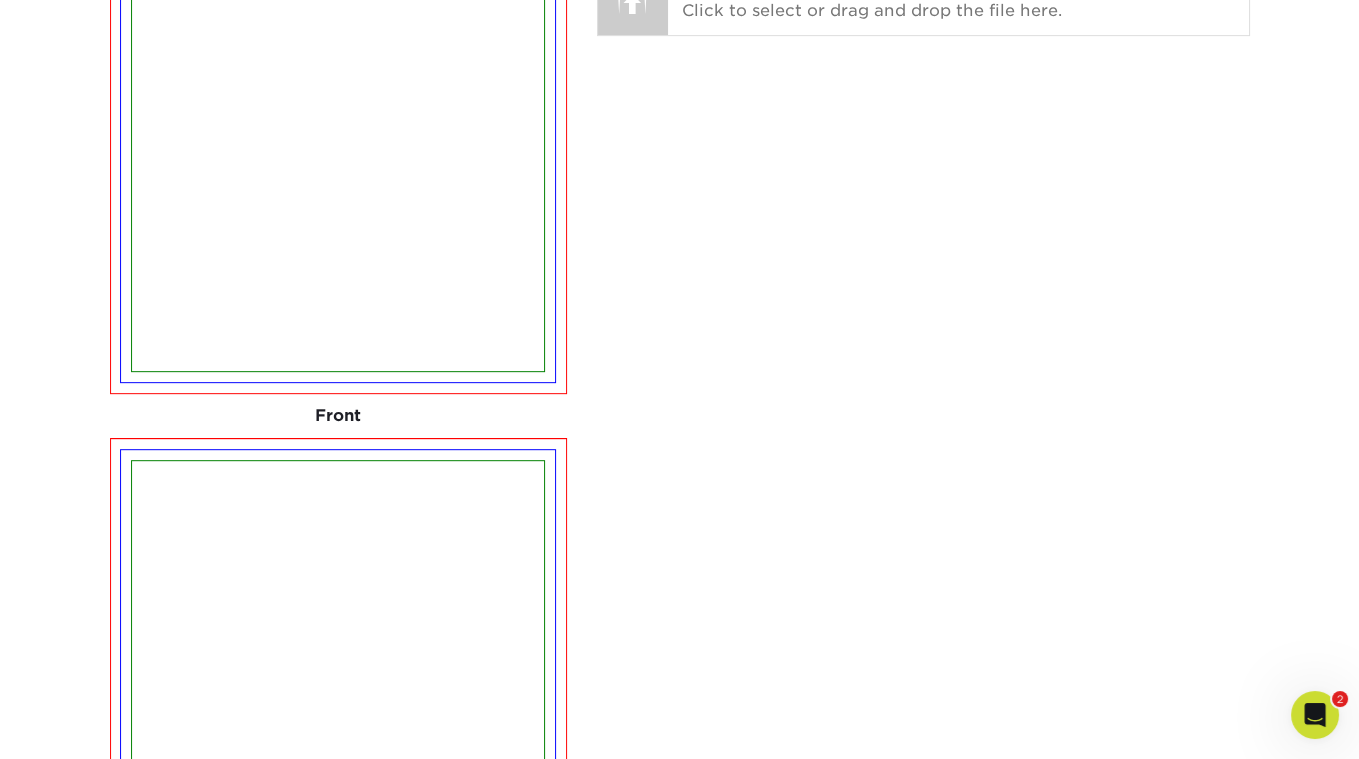 scroll, scrollTop: 1351, scrollLeft: 0, axis: vertical 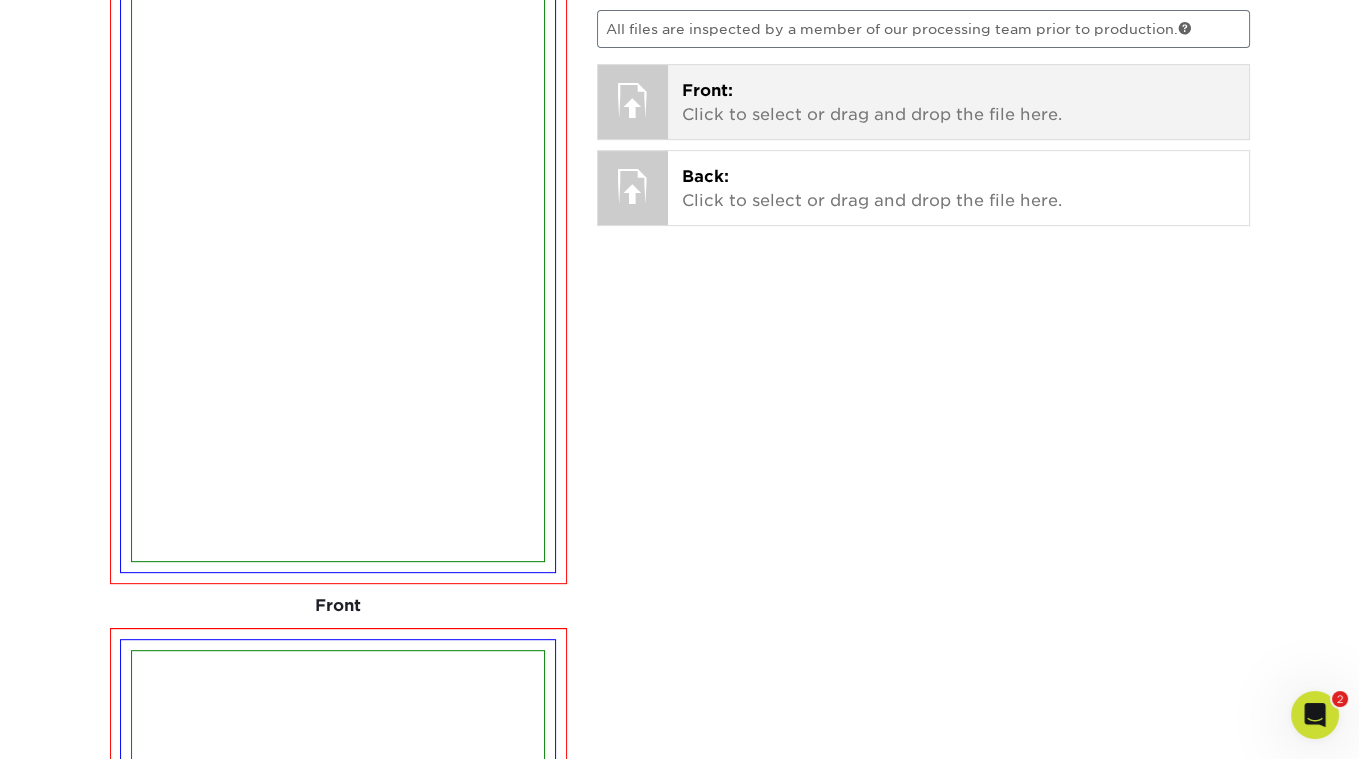 click on "Front: Click to select or drag and drop the file here.
Choose file
802 Lathe of Heaven Front (1).jpg      1  MiB               ✔    ✘" at bounding box center (958, 102) 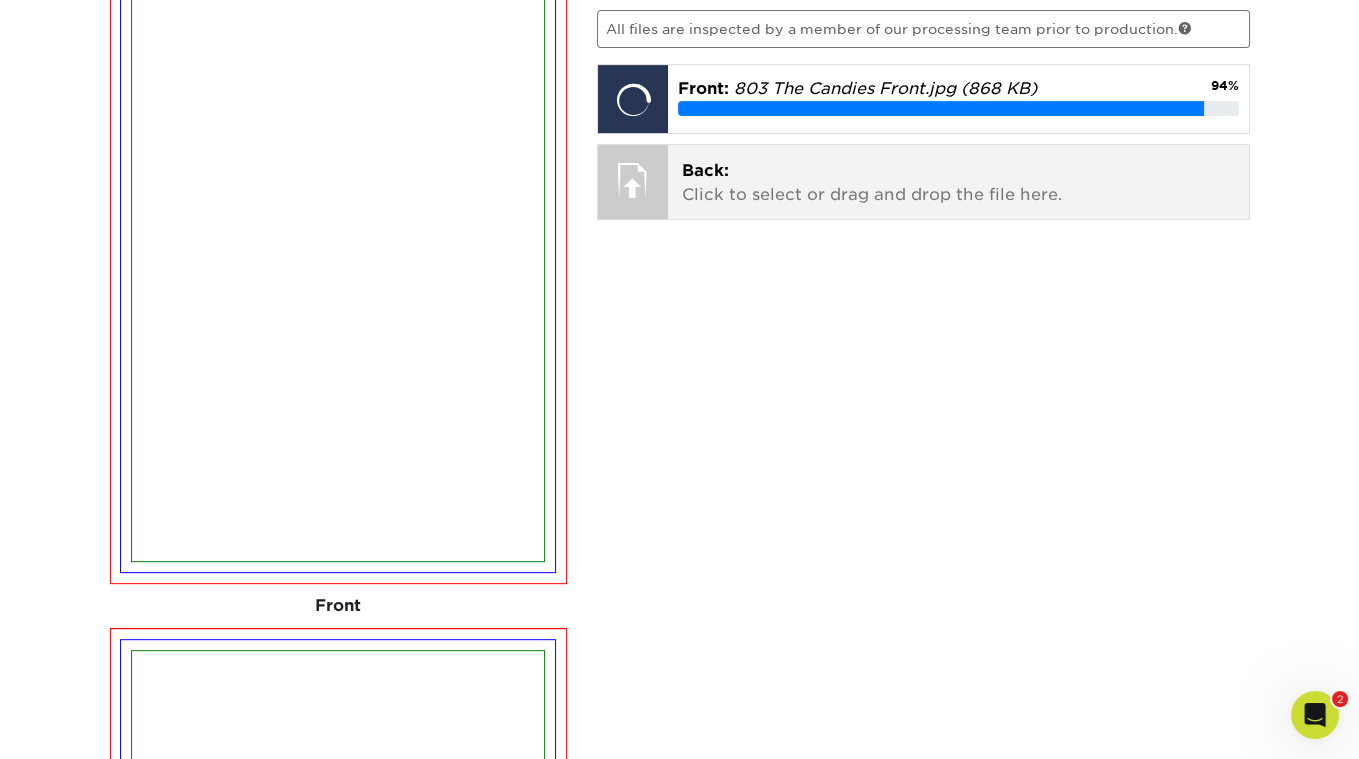 click on "Back:" at bounding box center [705, 170] 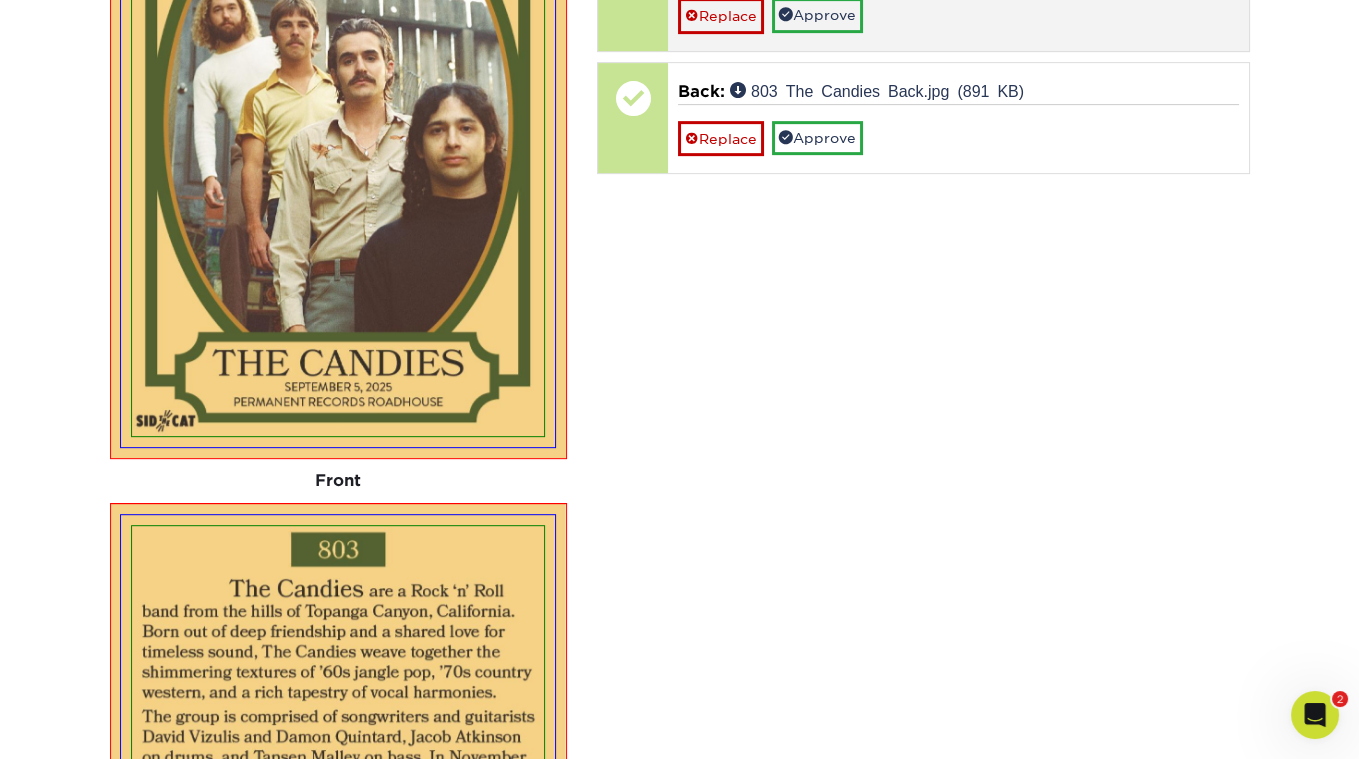 scroll, scrollTop: 1266, scrollLeft: 0, axis: vertical 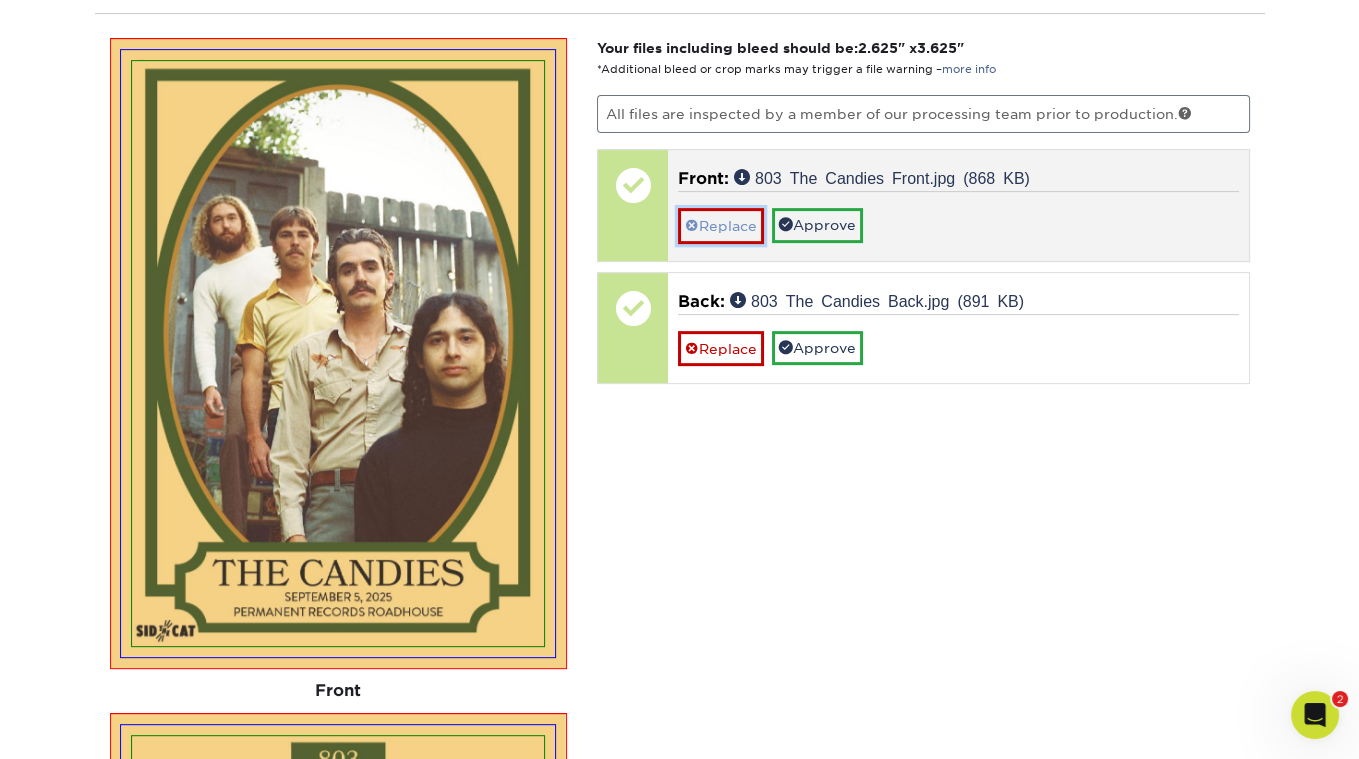 click on "Replace" at bounding box center [721, 225] 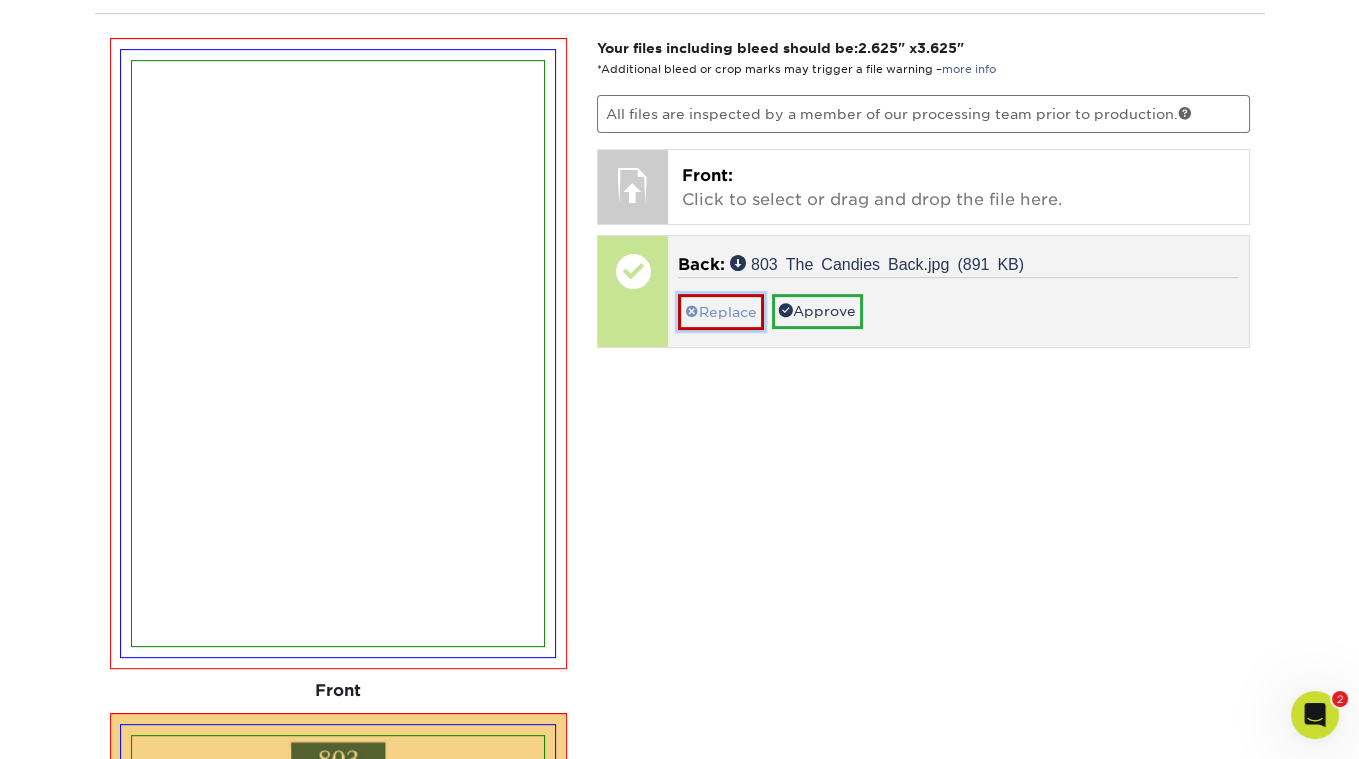 click on "Replace" at bounding box center (721, 311) 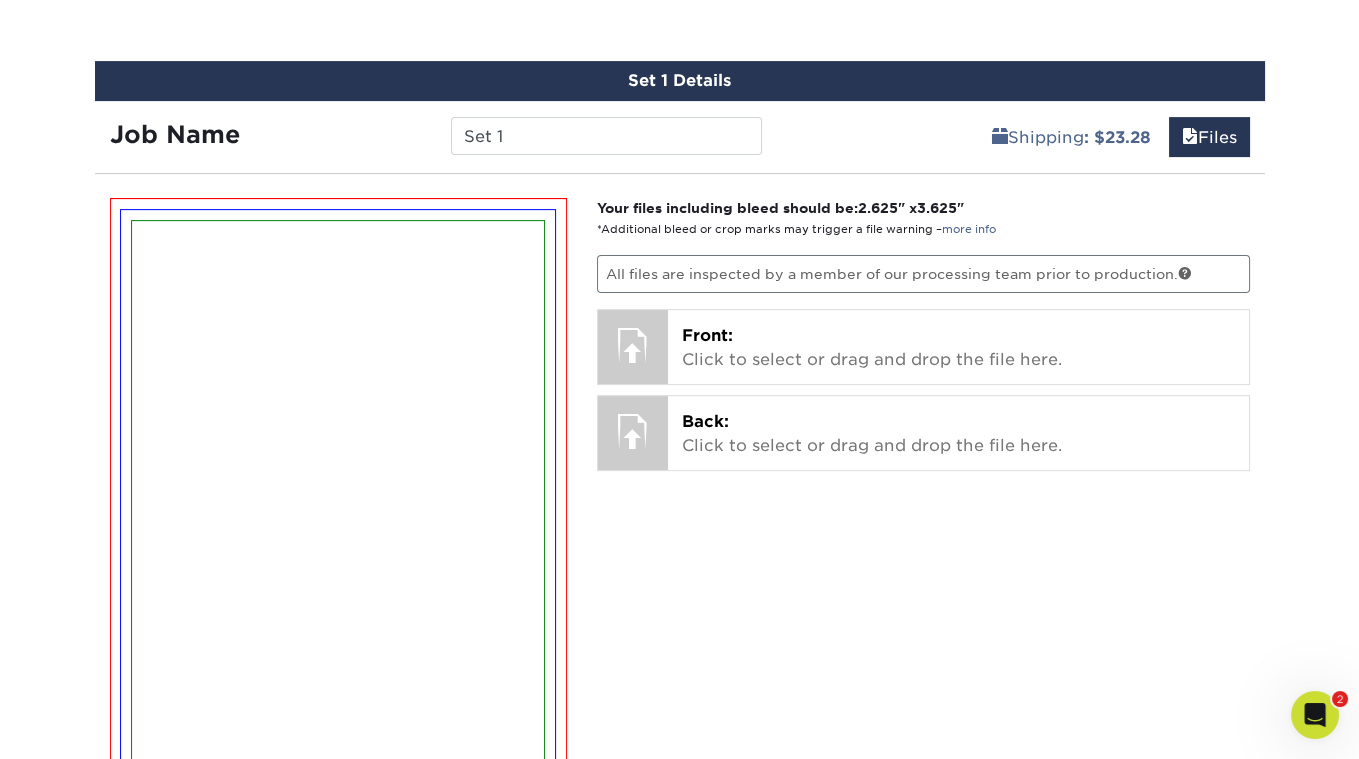 scroll, scrollTop: 1331, scrollLeft: 0, axis: vertical 